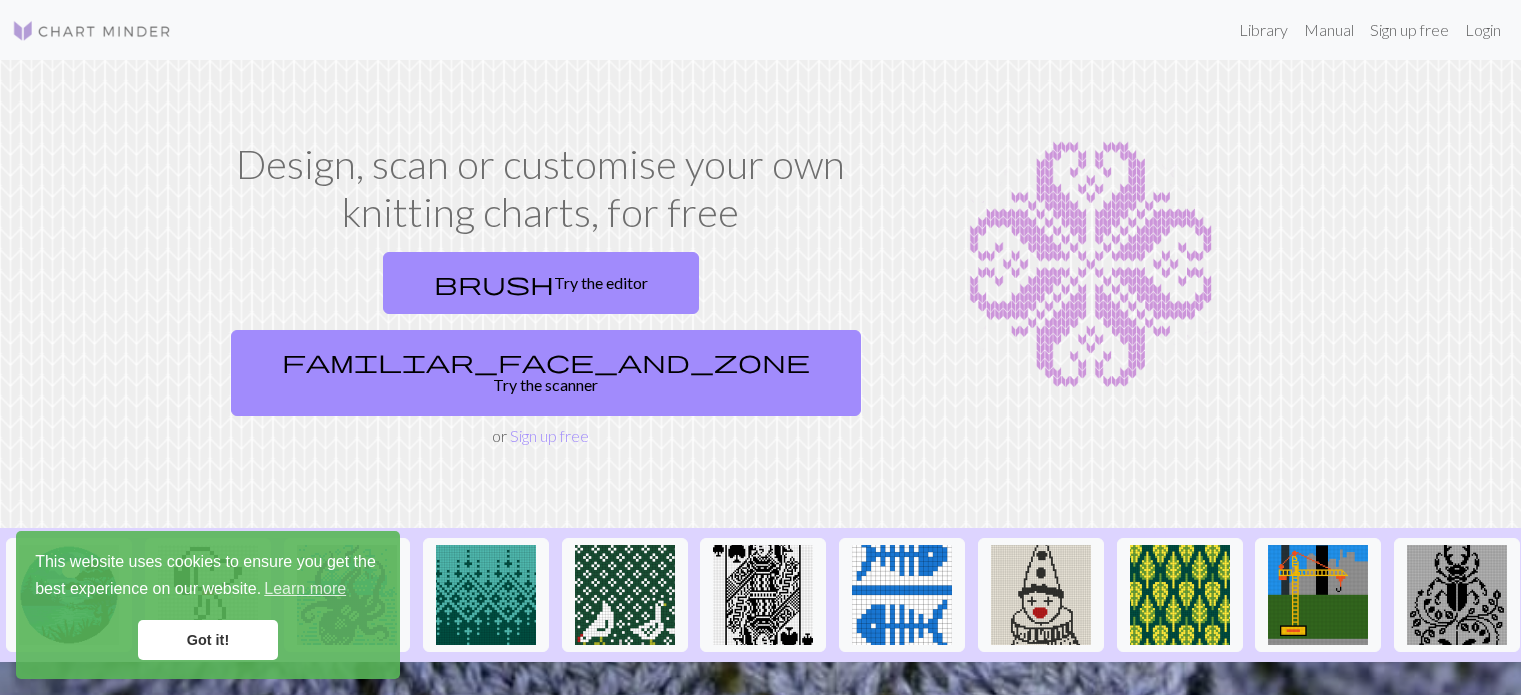 scroll, scrollTop: 0, scrollLeft: 0, axis: both 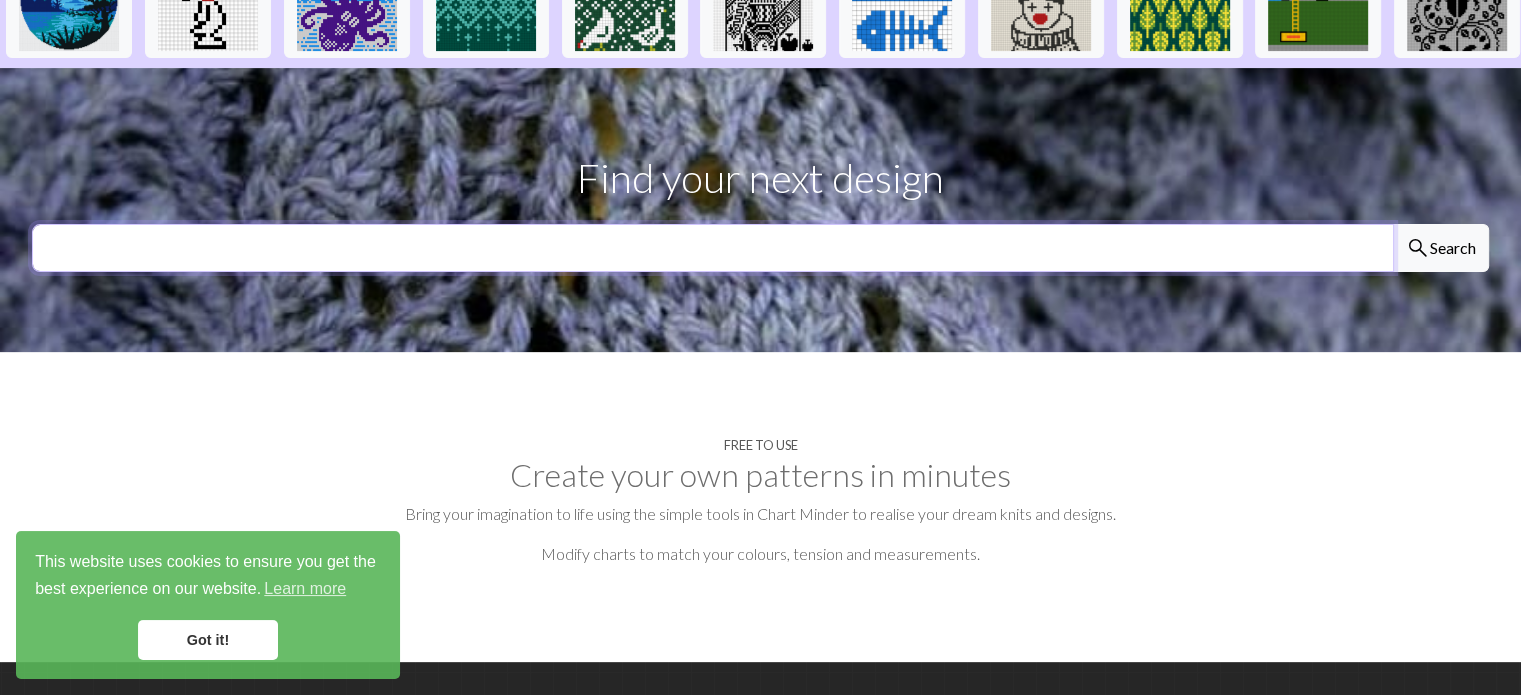 click at bounding box center (713, 248) 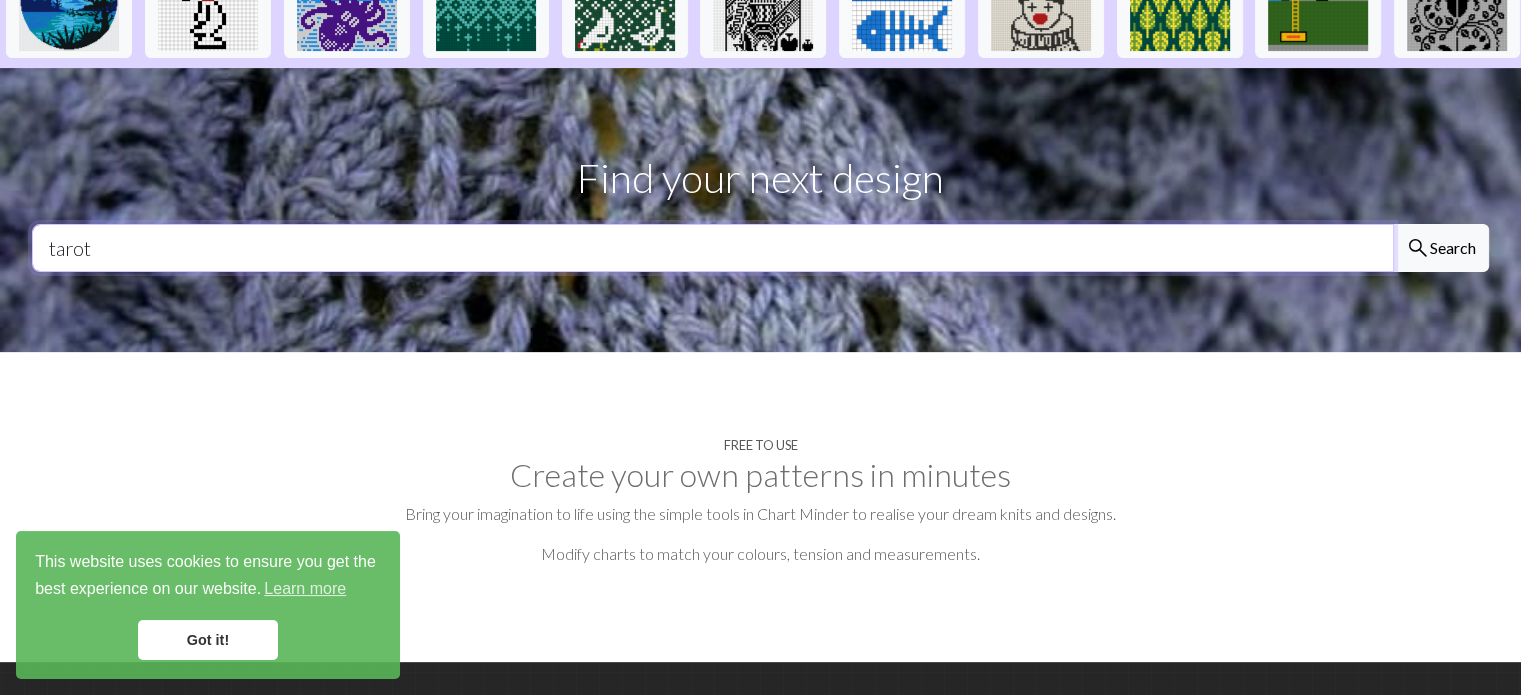 type on "tarot" 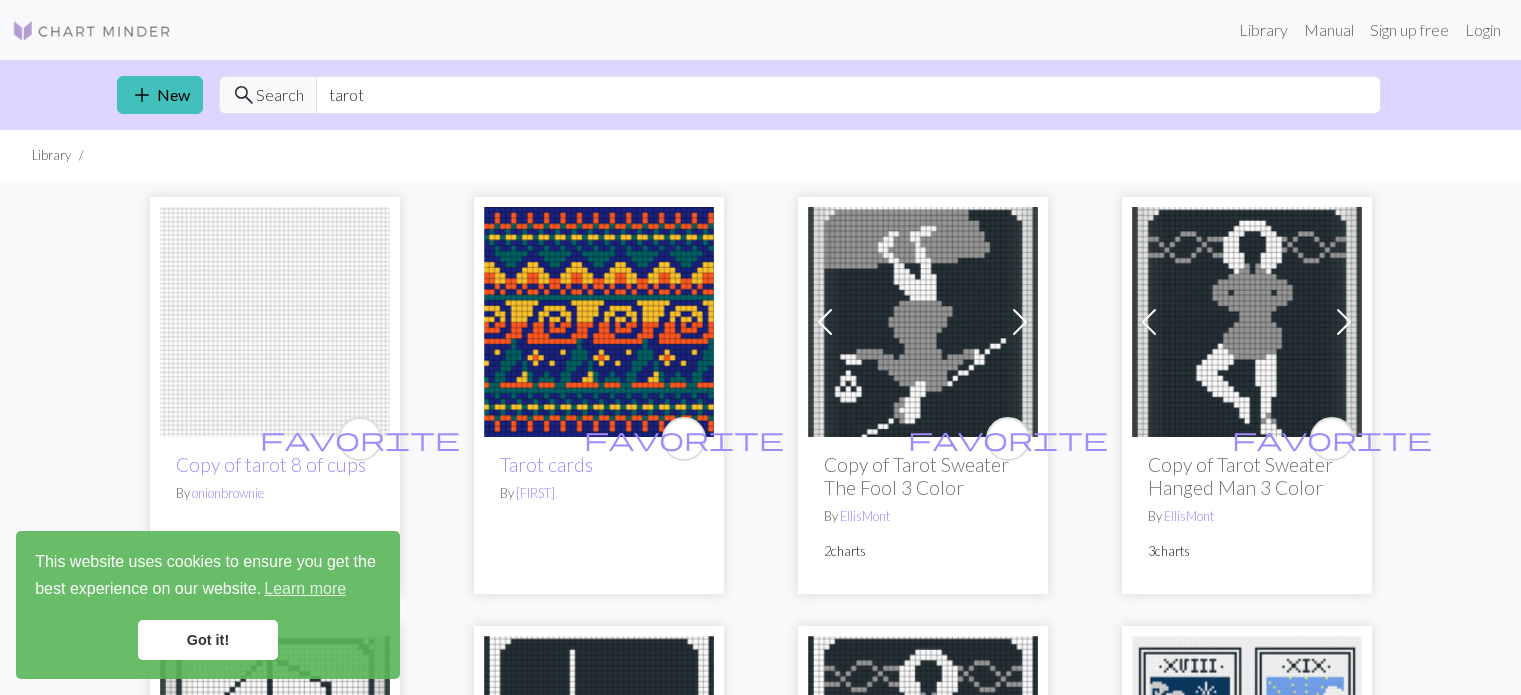 scroll, scrollTop: 0, scrollLeft: 0, axis: both 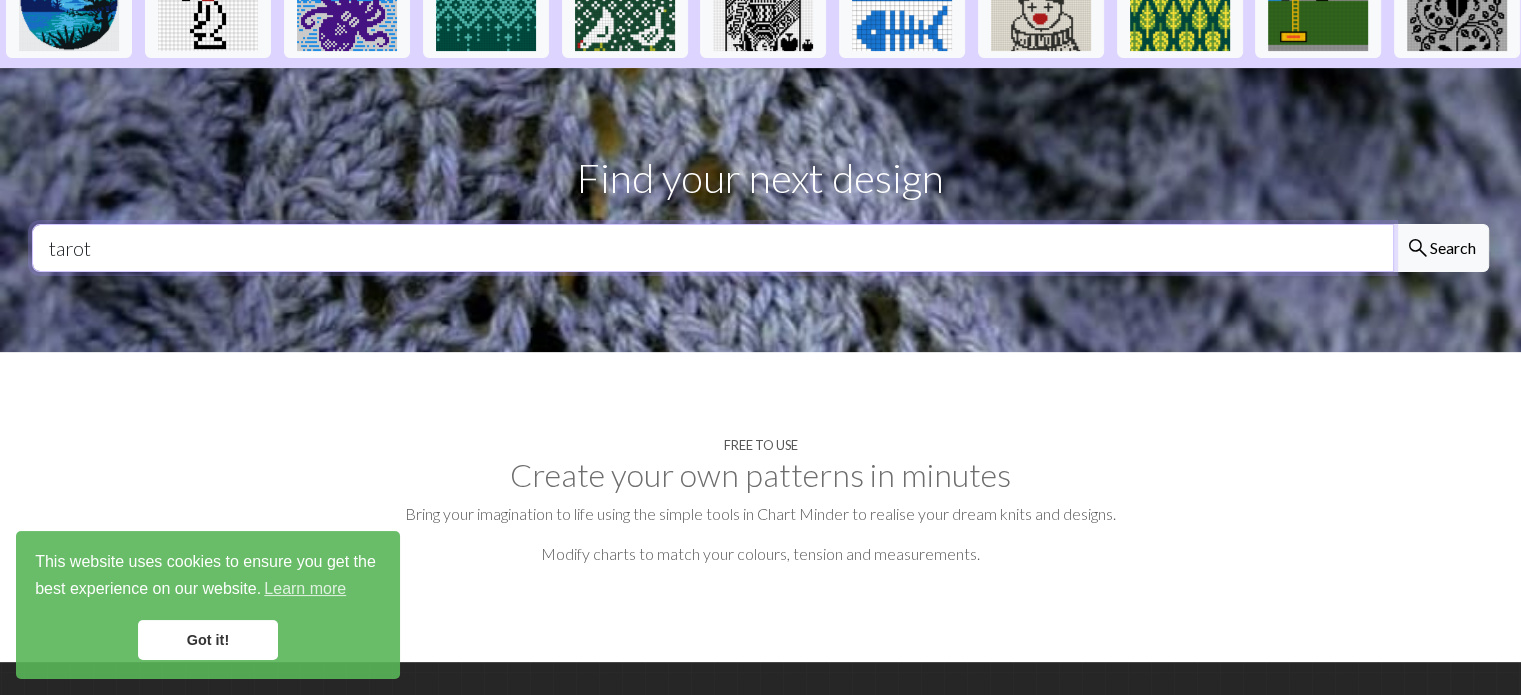 drag, startPoint x: 400, startPoint y: 207, endPoint x: 0, endPoint y: 279, distance: 406.42834 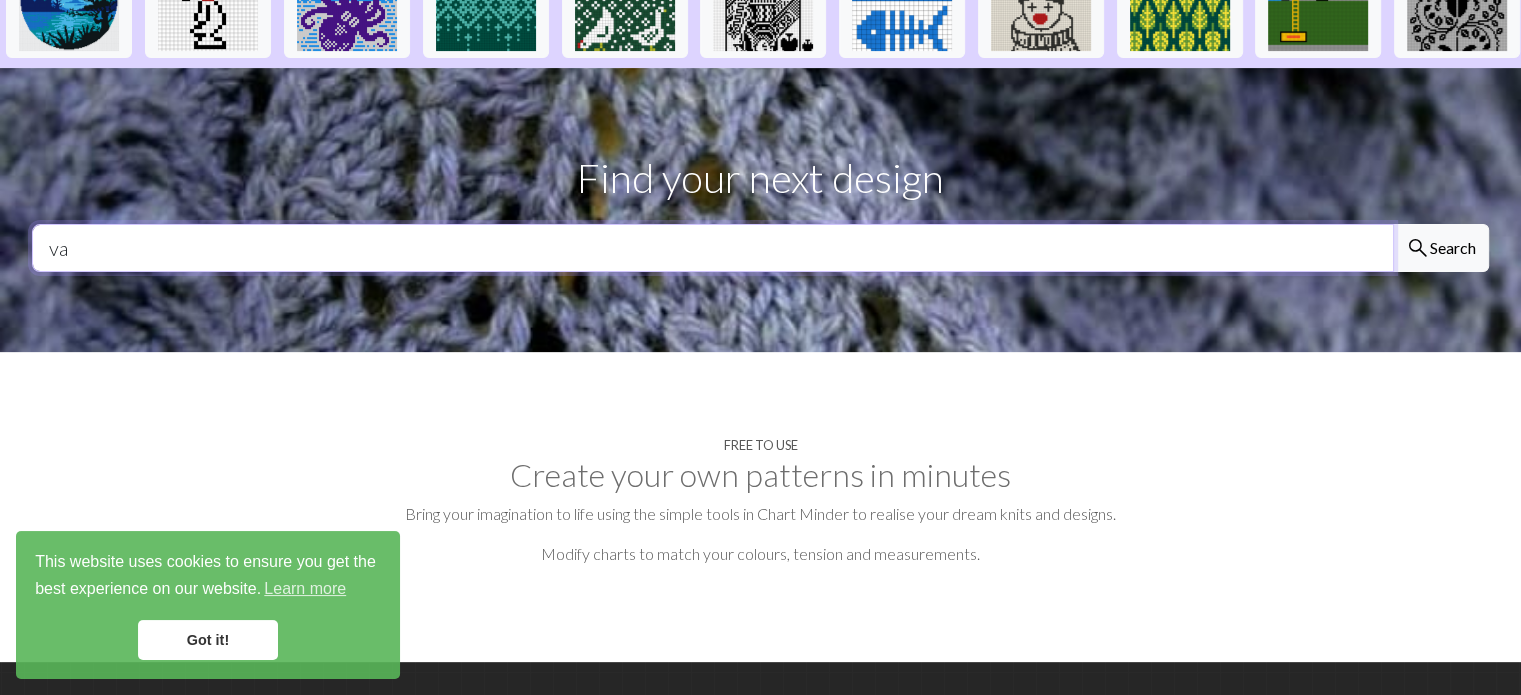 type on "v" 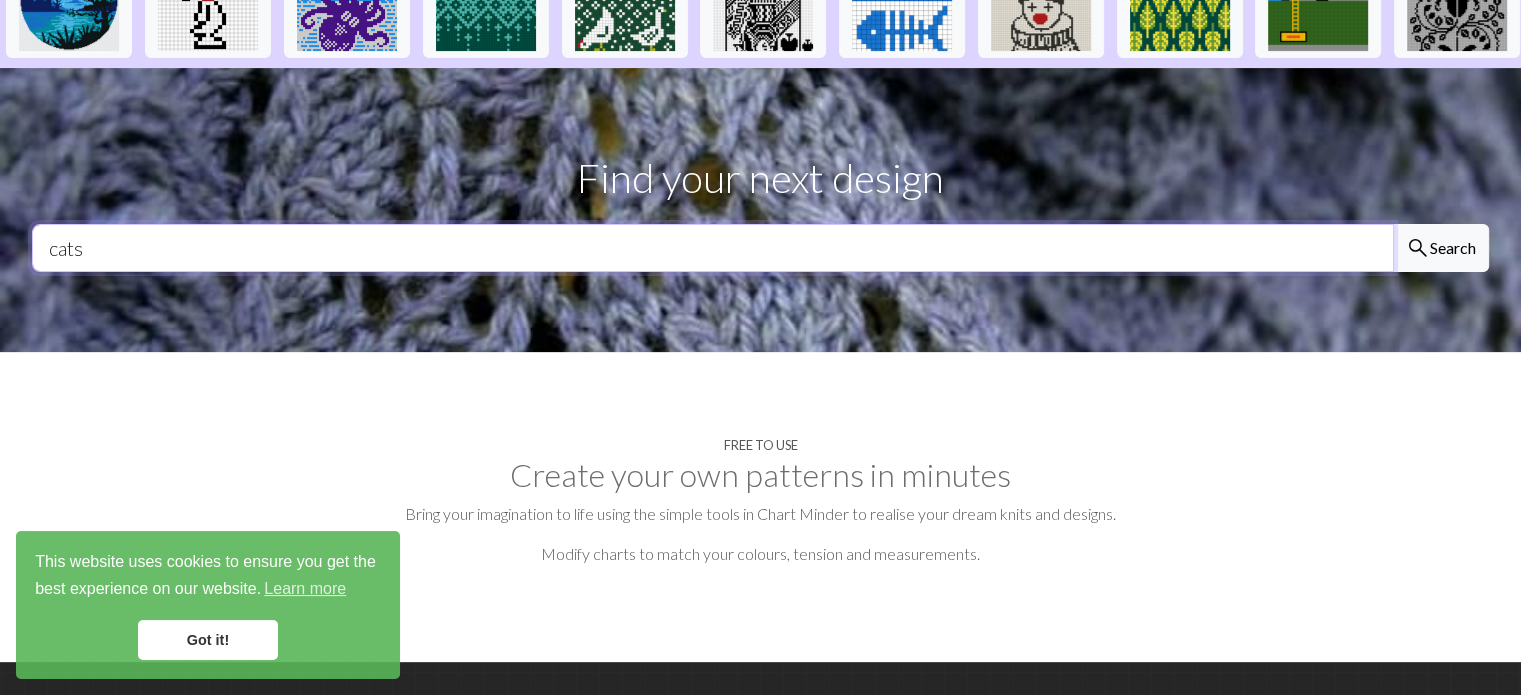 type on "cats" 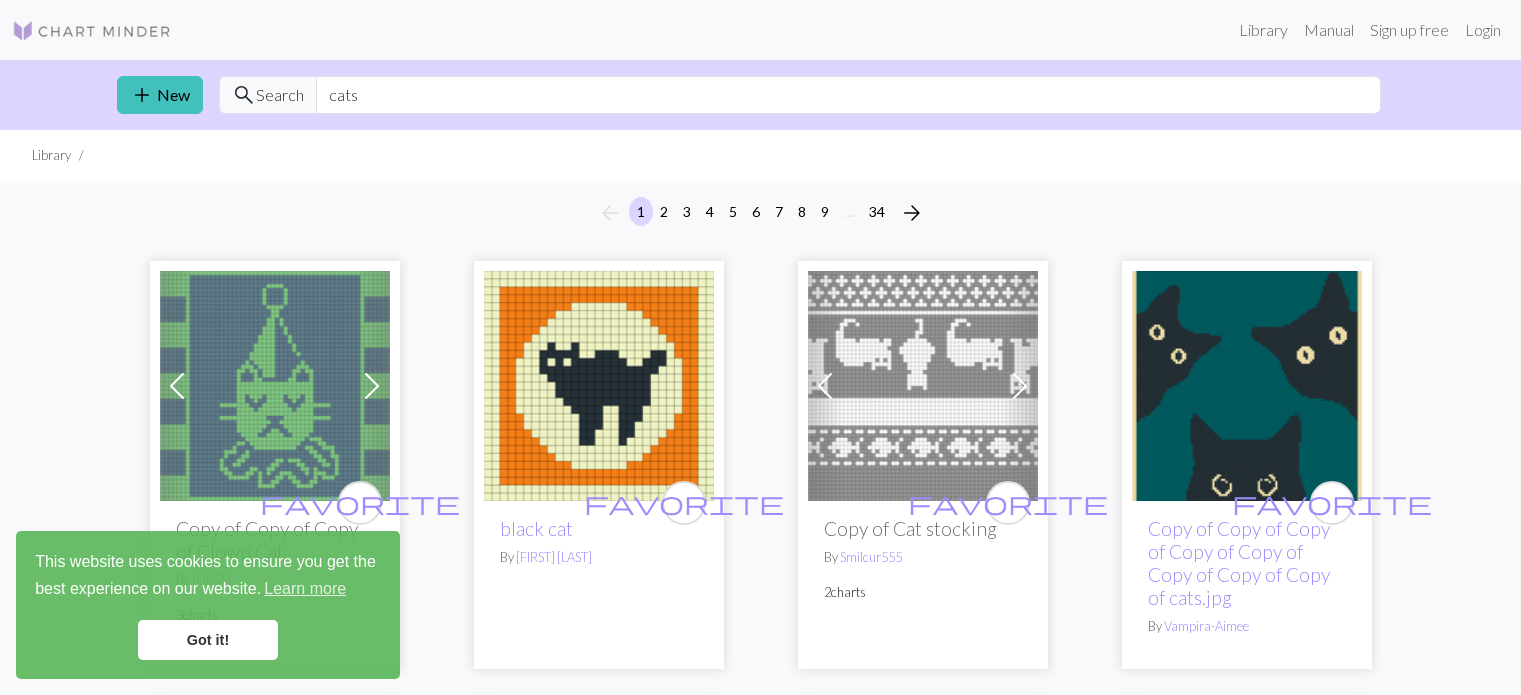 scroll, scrollTop: 0, scrollLeft: 0, axis: both 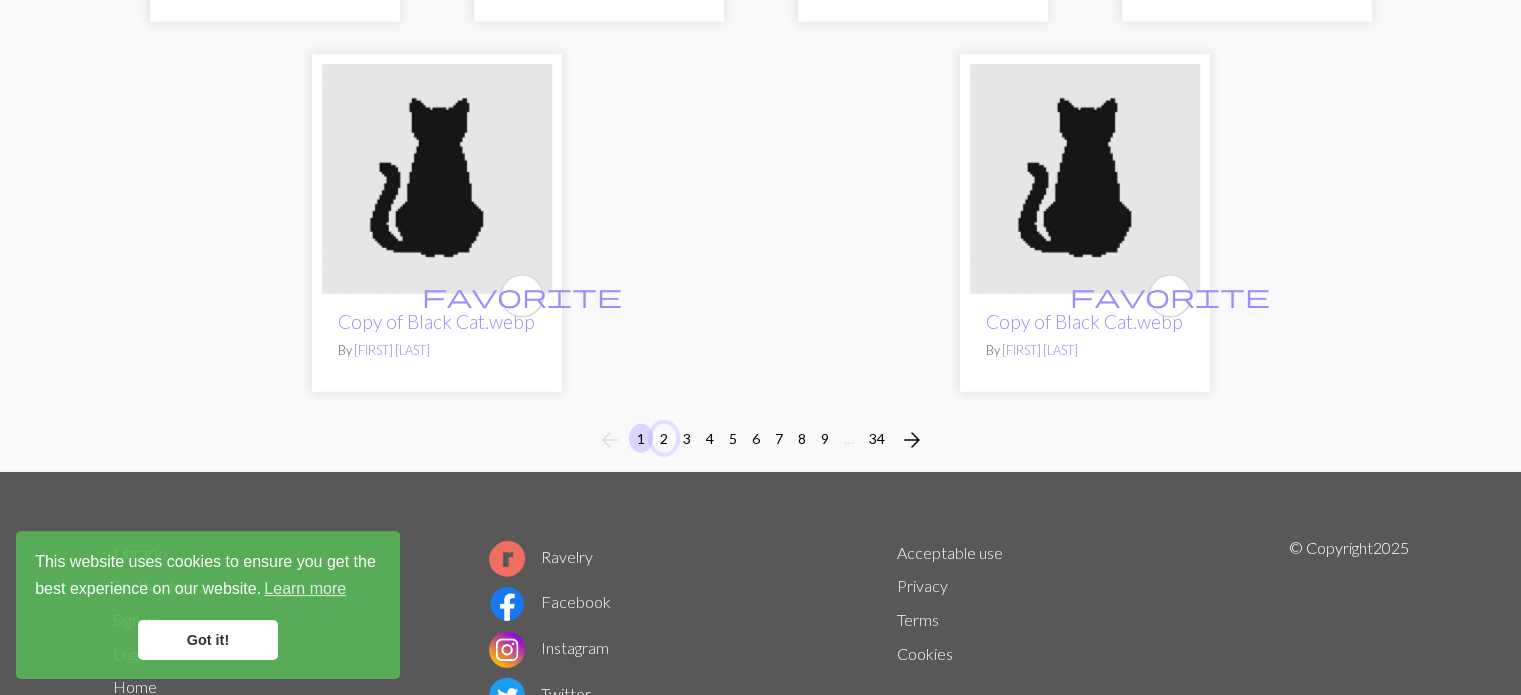 click on "2" at bounding box center [664, 438] 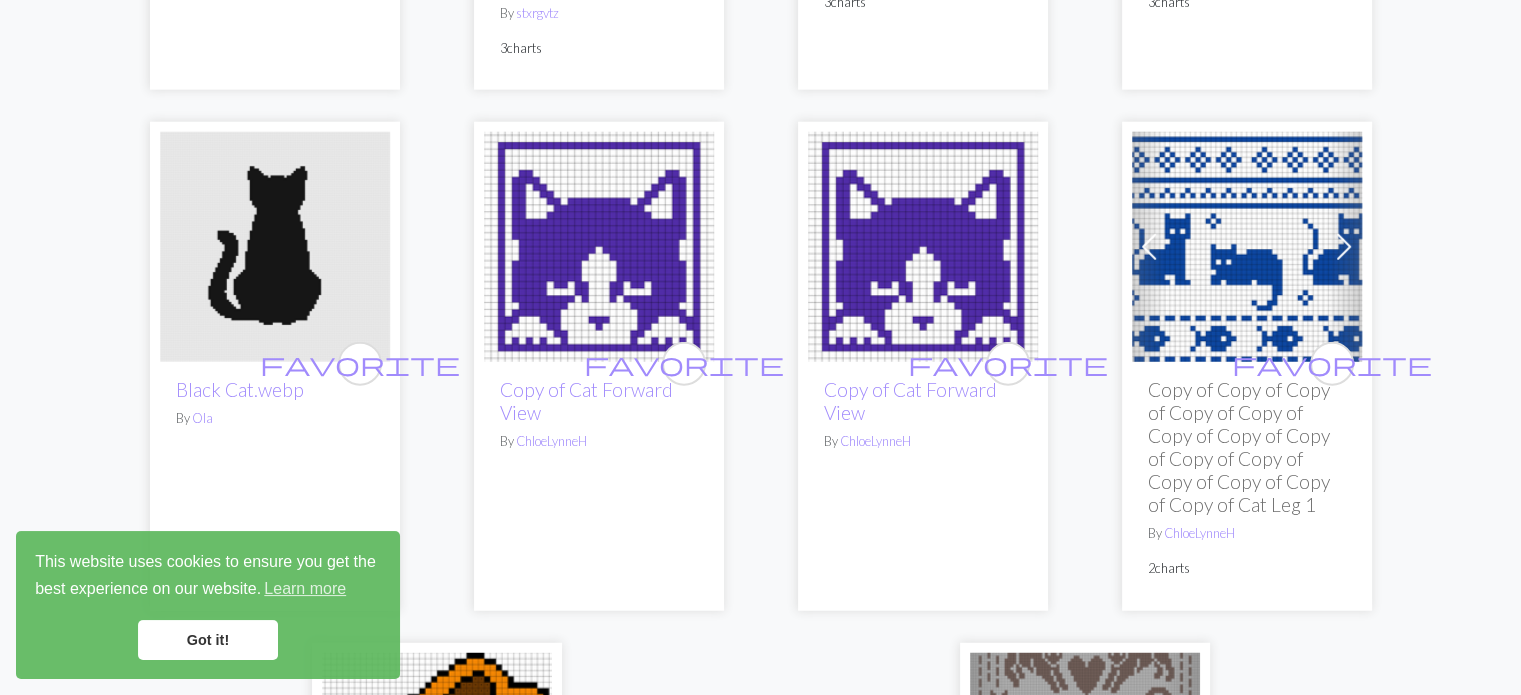 scroll, scrollTop: 5136, scrollLeft: 0, axis: vertical 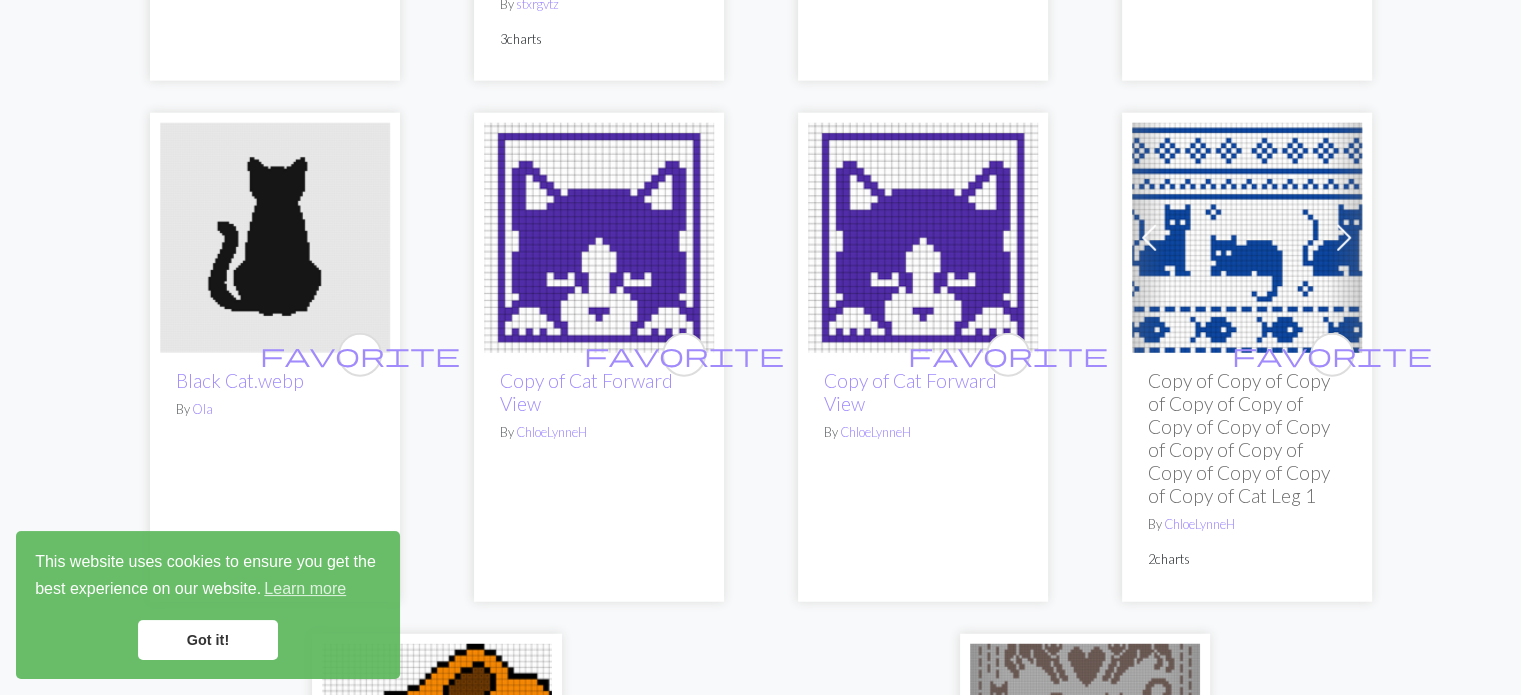 click at bounding box center [1247, 238] 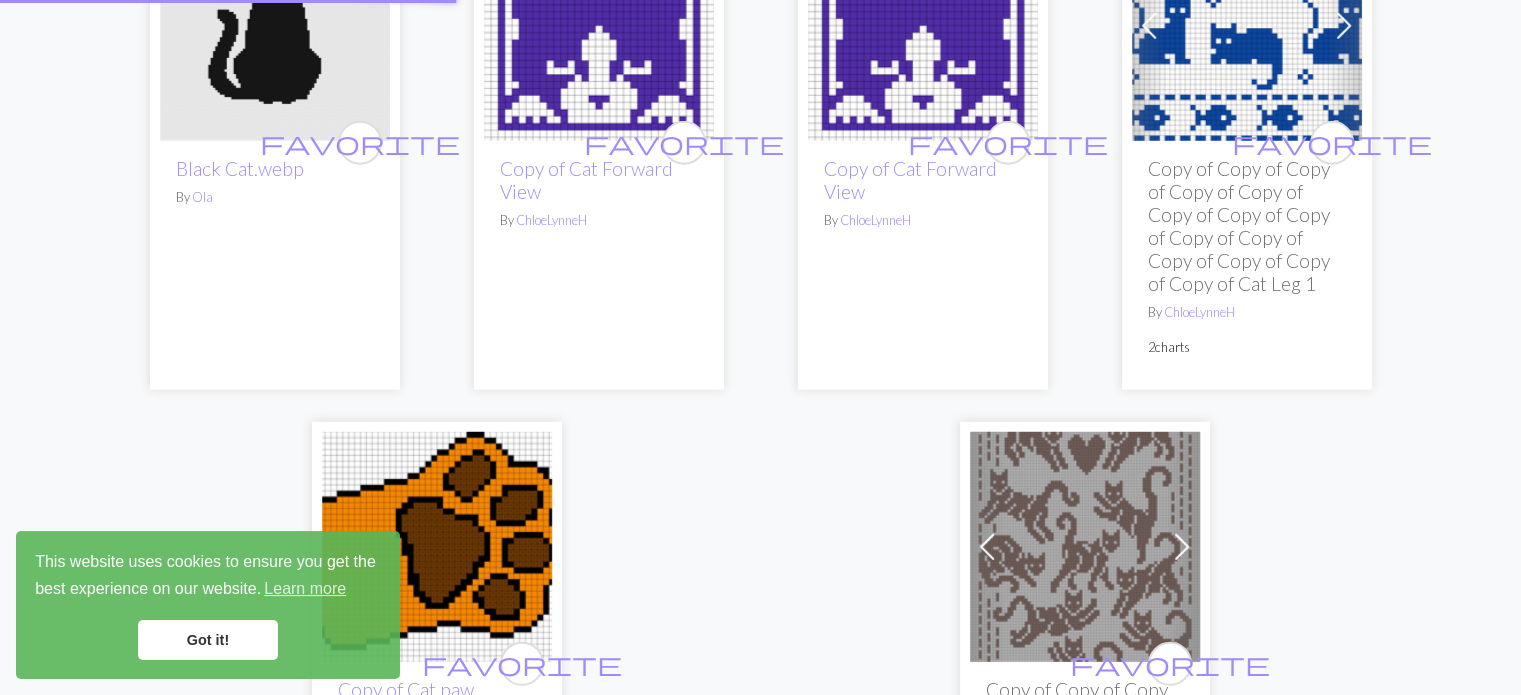 scroll, scrollTop: 5348, scrollLeft: 0, axis: vertical 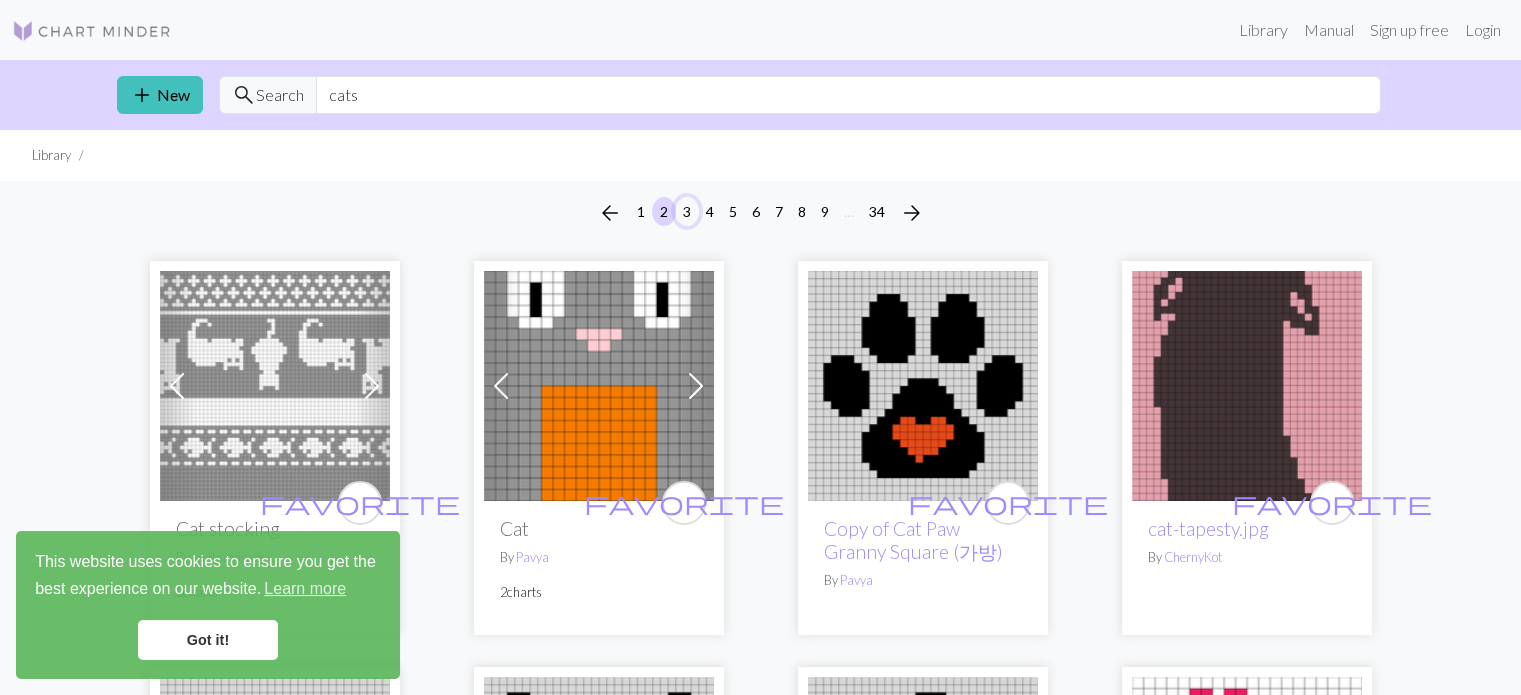 click on "3" at bounding box center [687, 211] 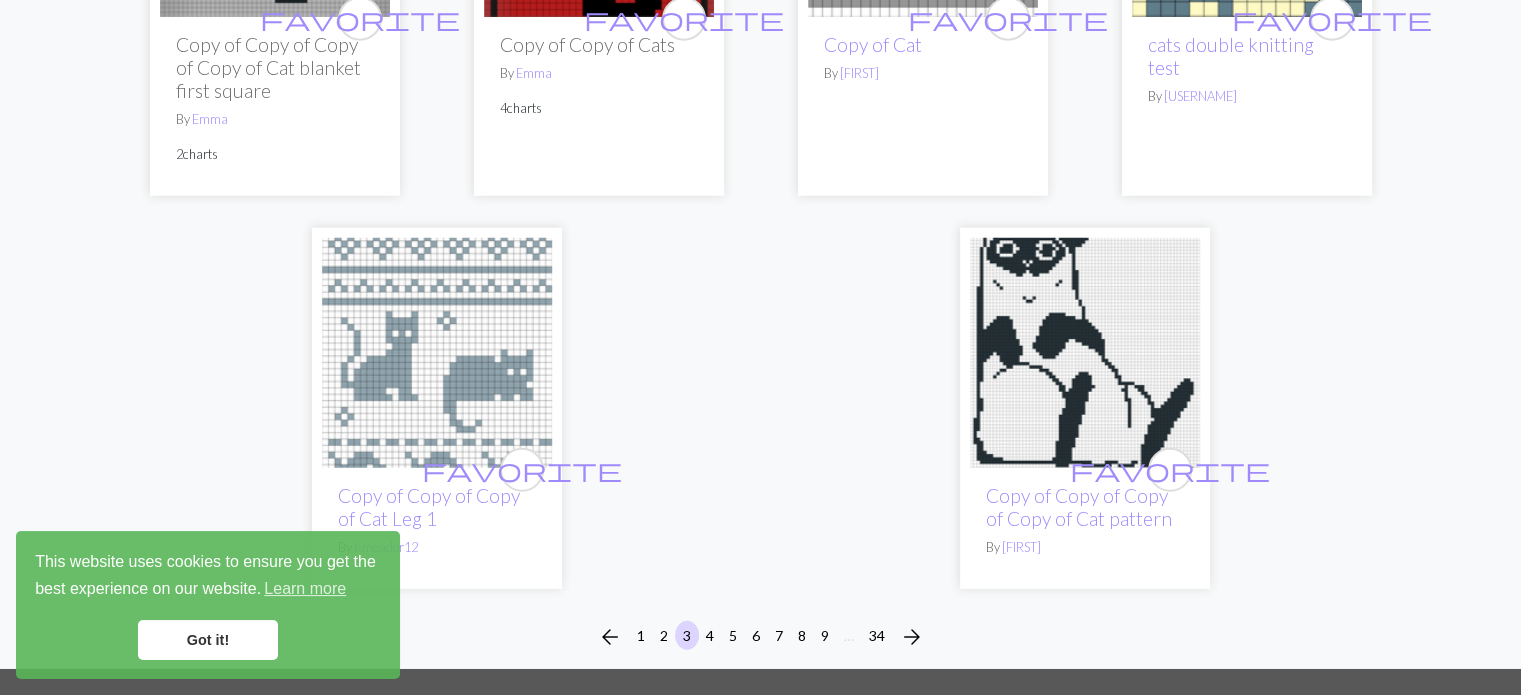 scroll, scrollTop: 5464, scrollLeft: 0, axis: vertical 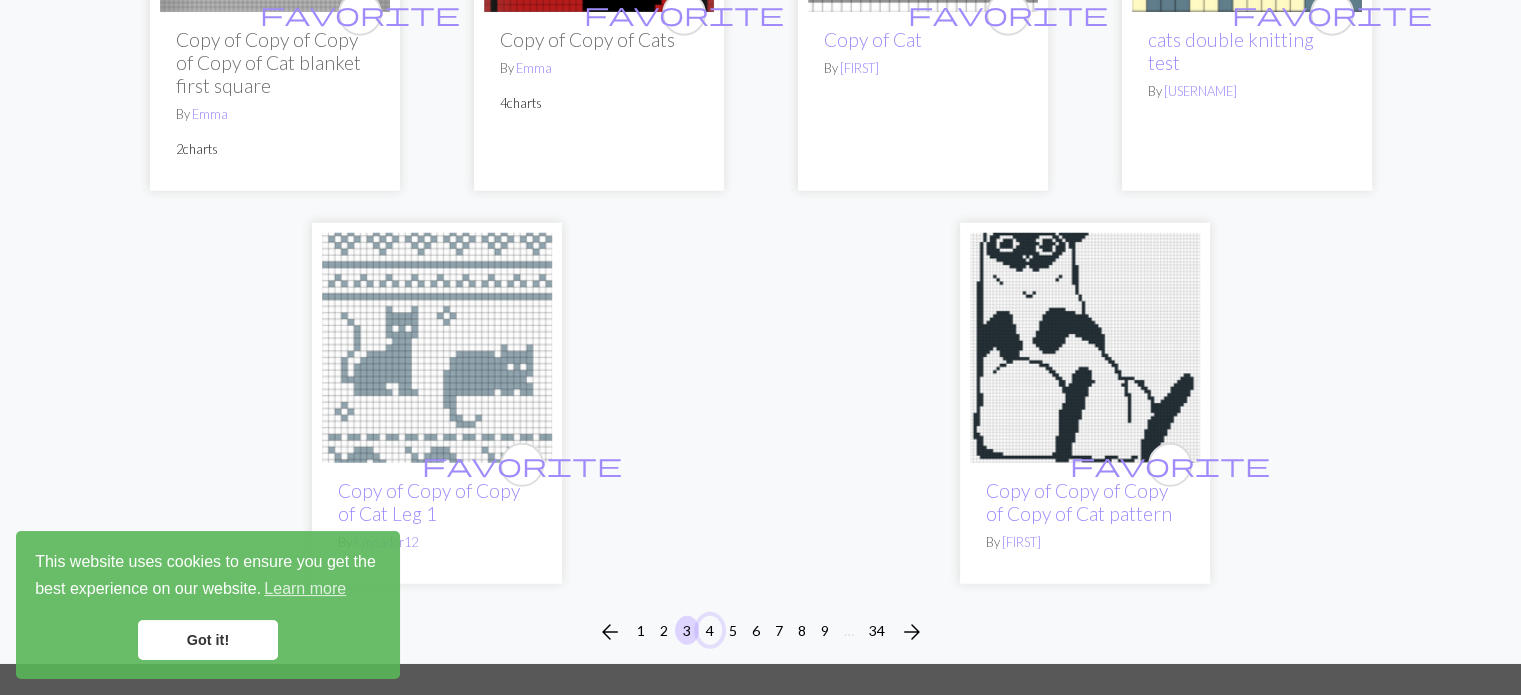 click on "4" at bounding box center [710, 630] 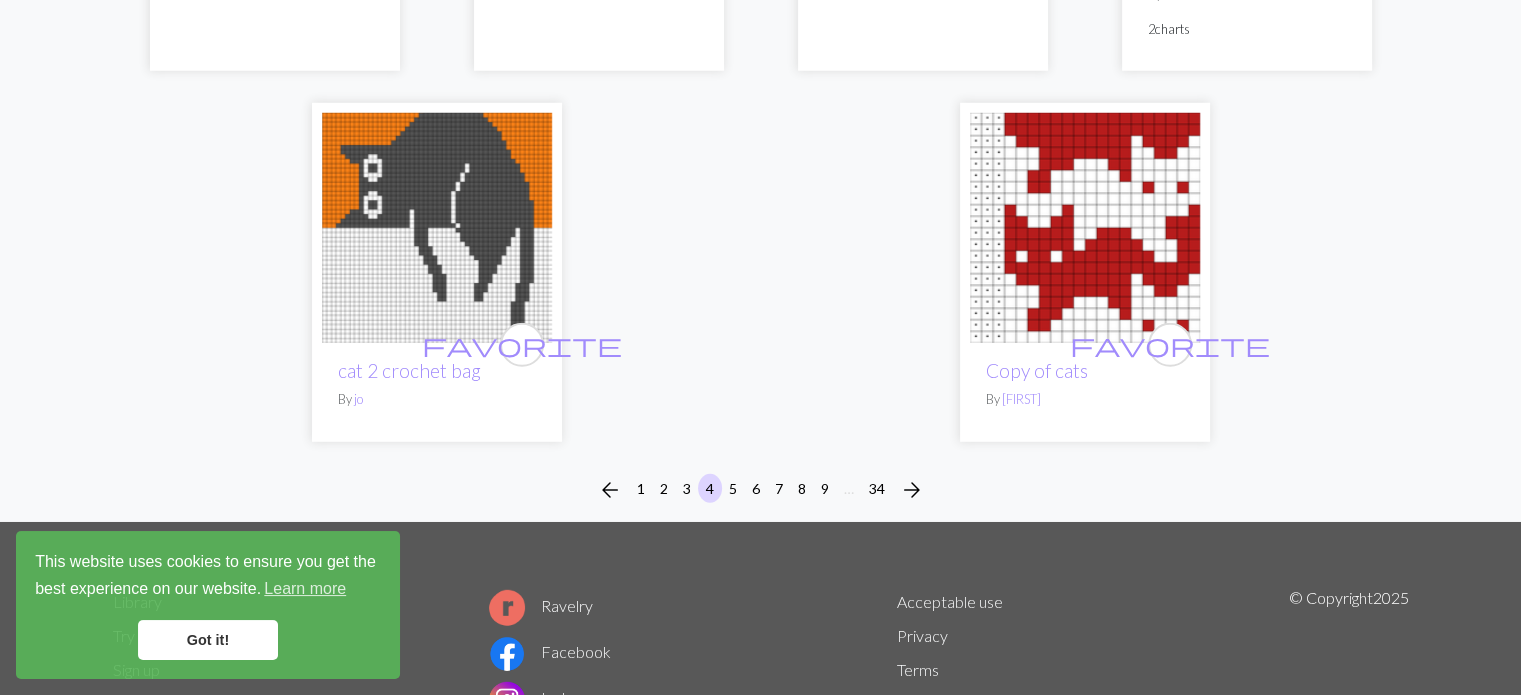 scroll, scrollTop: 5690, scrollLeft: 0, axis: vertical 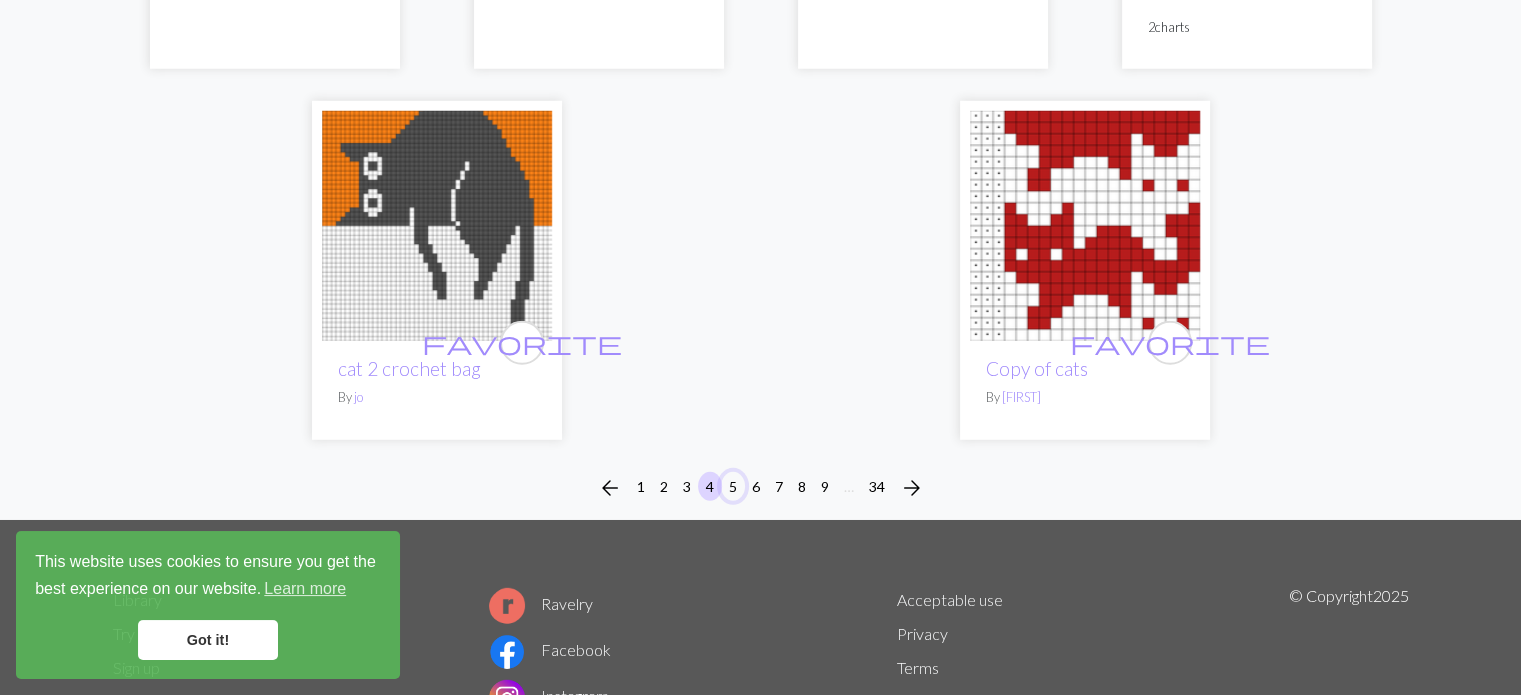 click on "5" at bounding box center (733, 486) 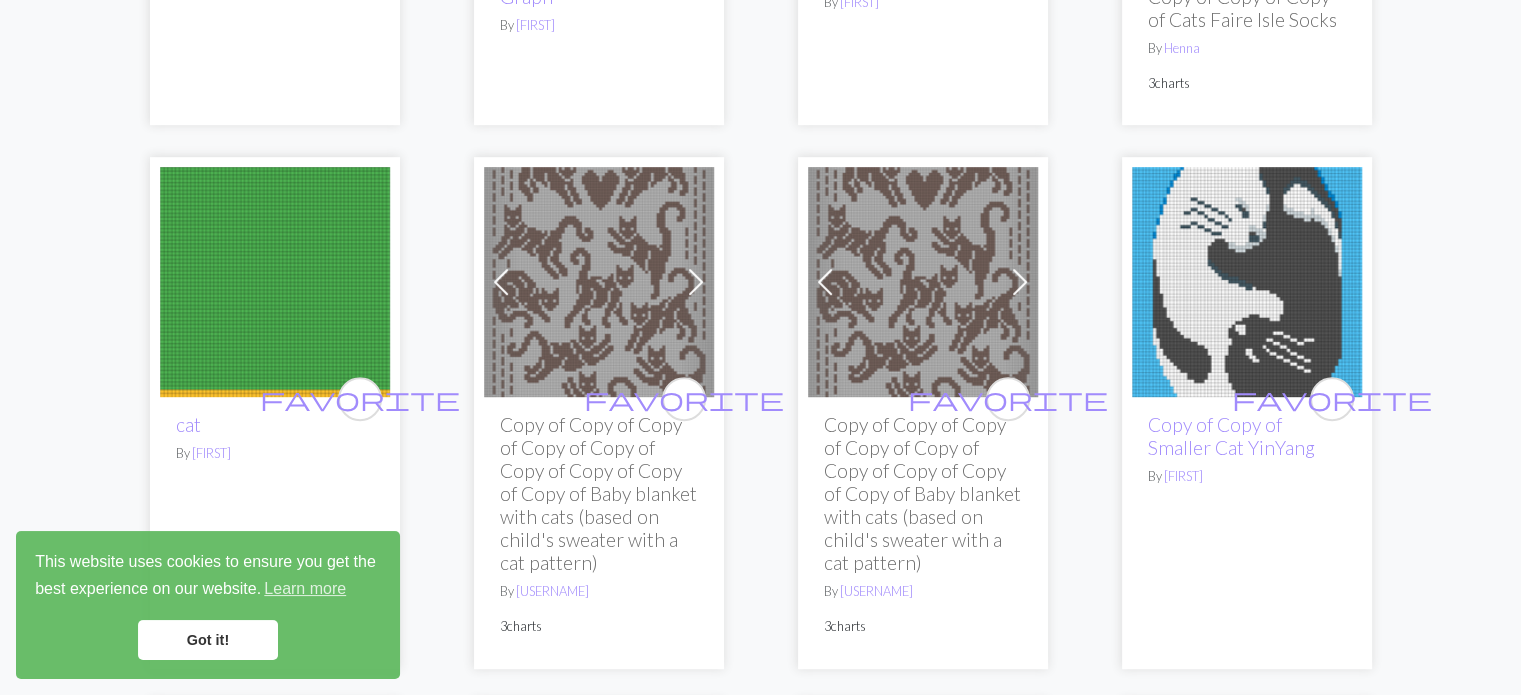 scroll, scrollTop: 1019, scrollLeft: 0, axis: vertical 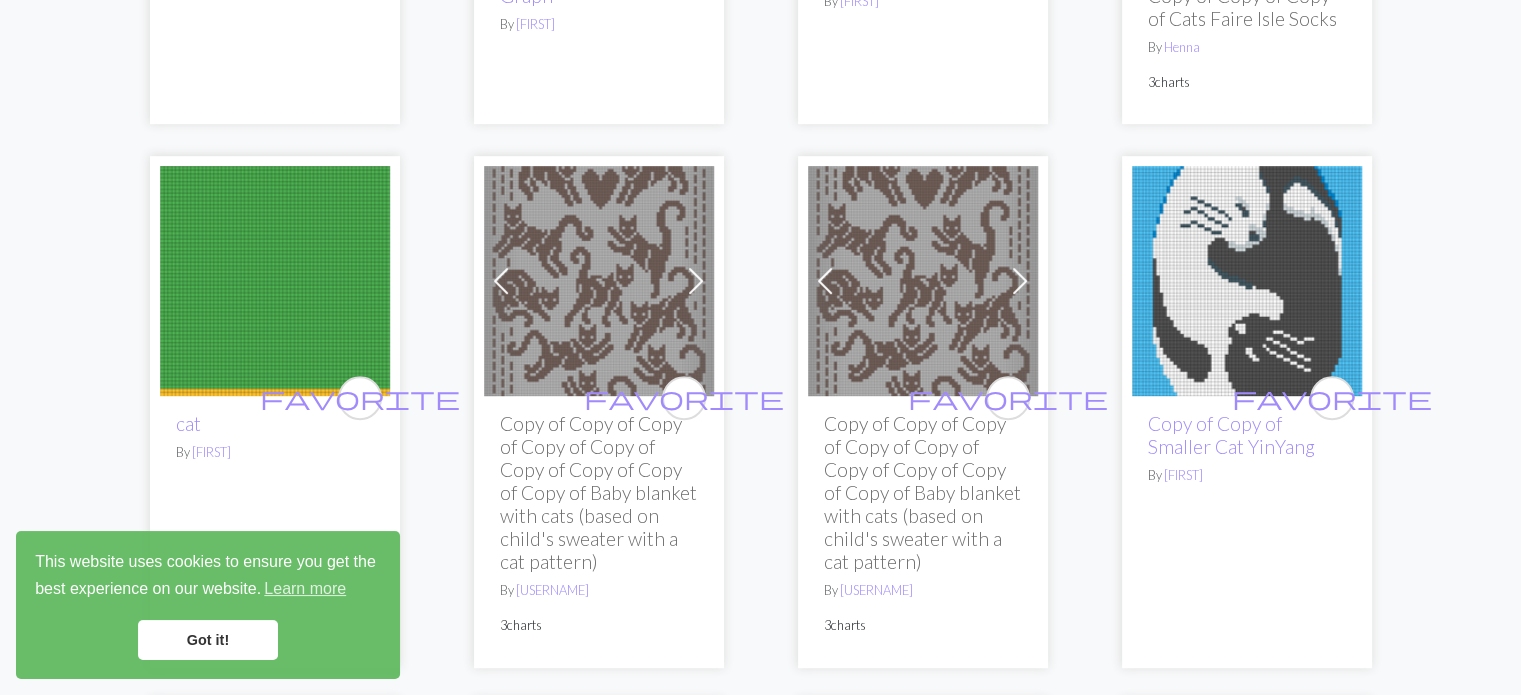 click at bounding box center (599, 281) 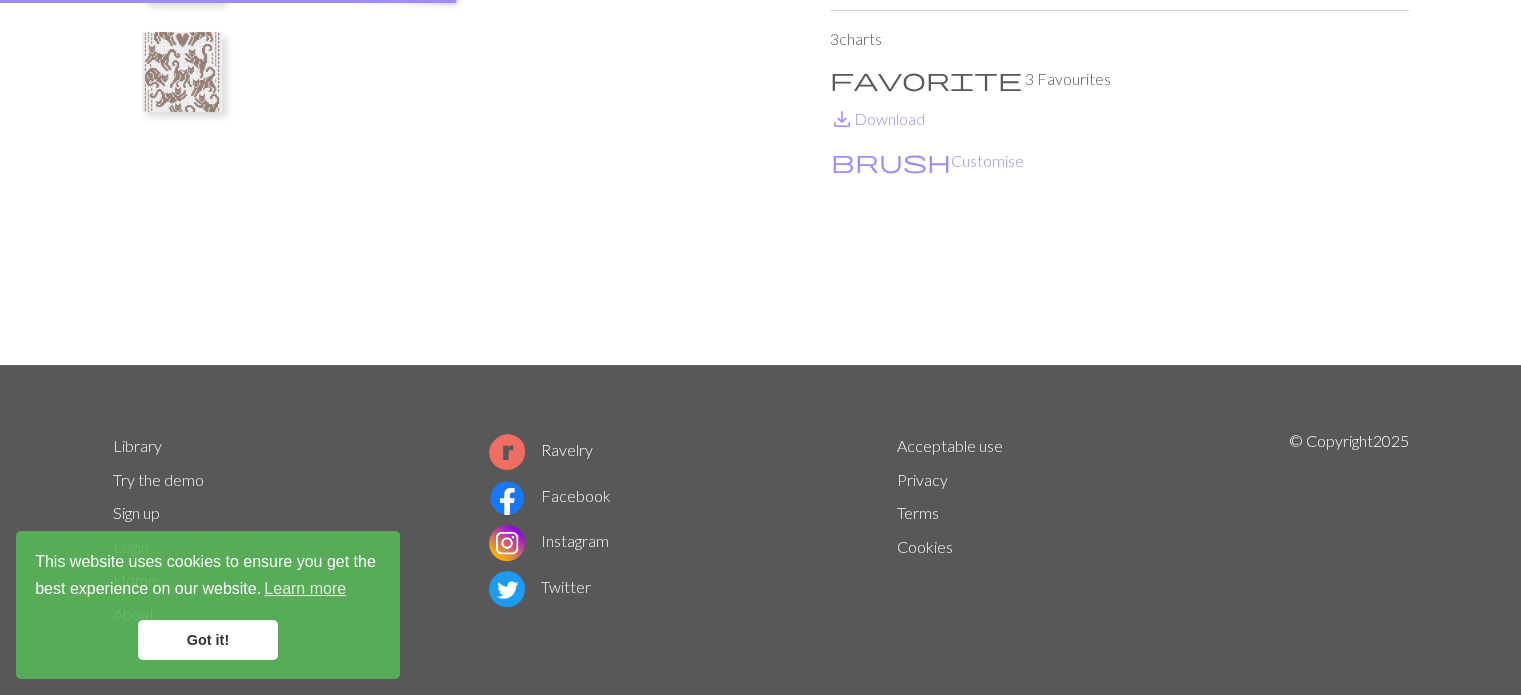 scroll, scrollTop: 0, scrollLeft: 0, axis: both 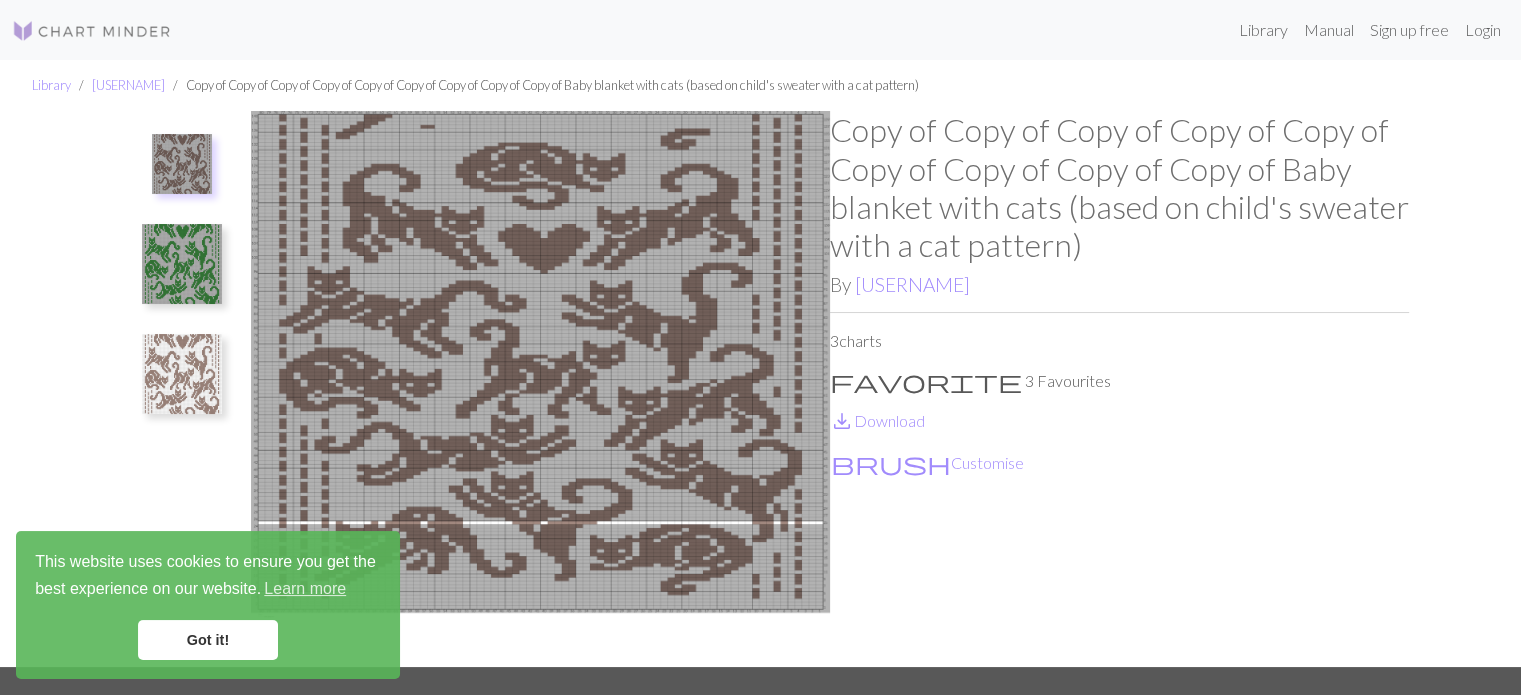 click at bounding box center [540, 389] 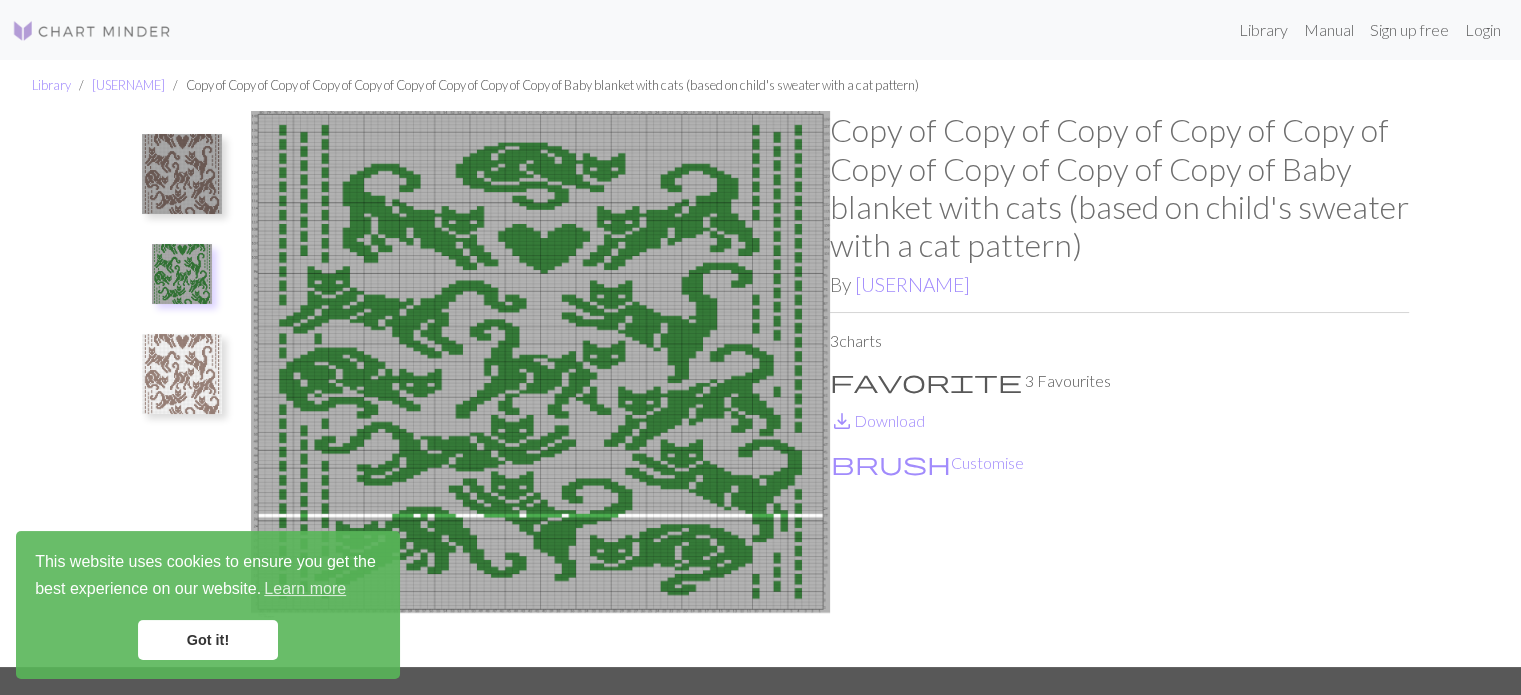 click at bounding box center [182, 374] 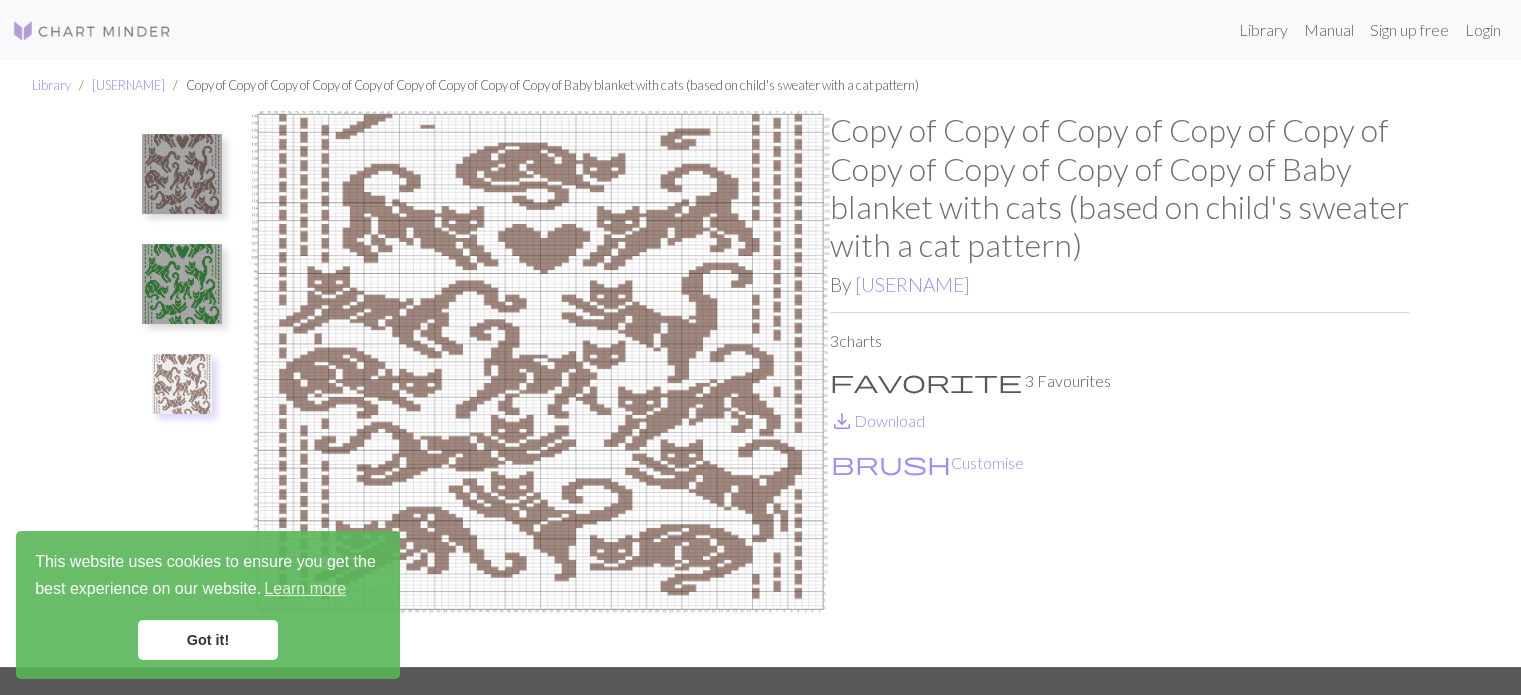 click at bounding box center (182, 174) 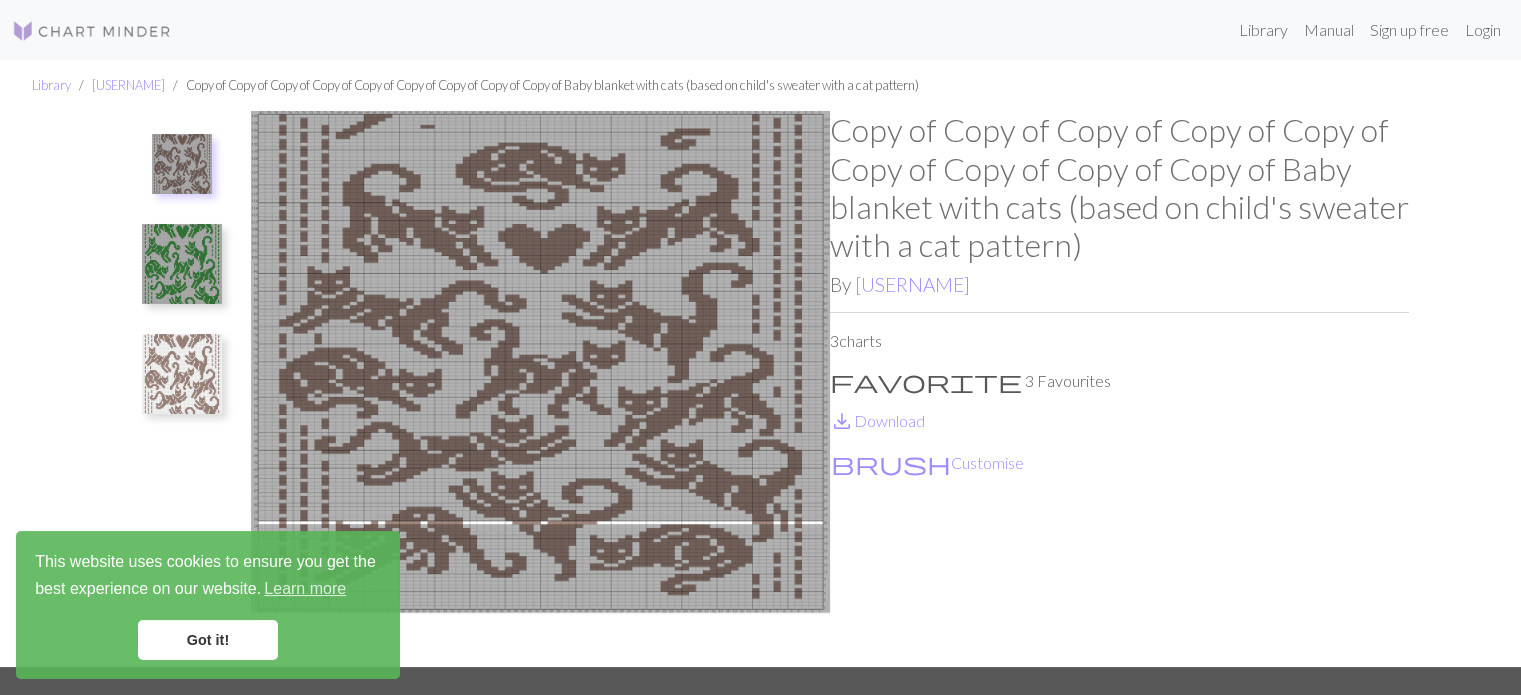 click at bounding box center [182, 374] 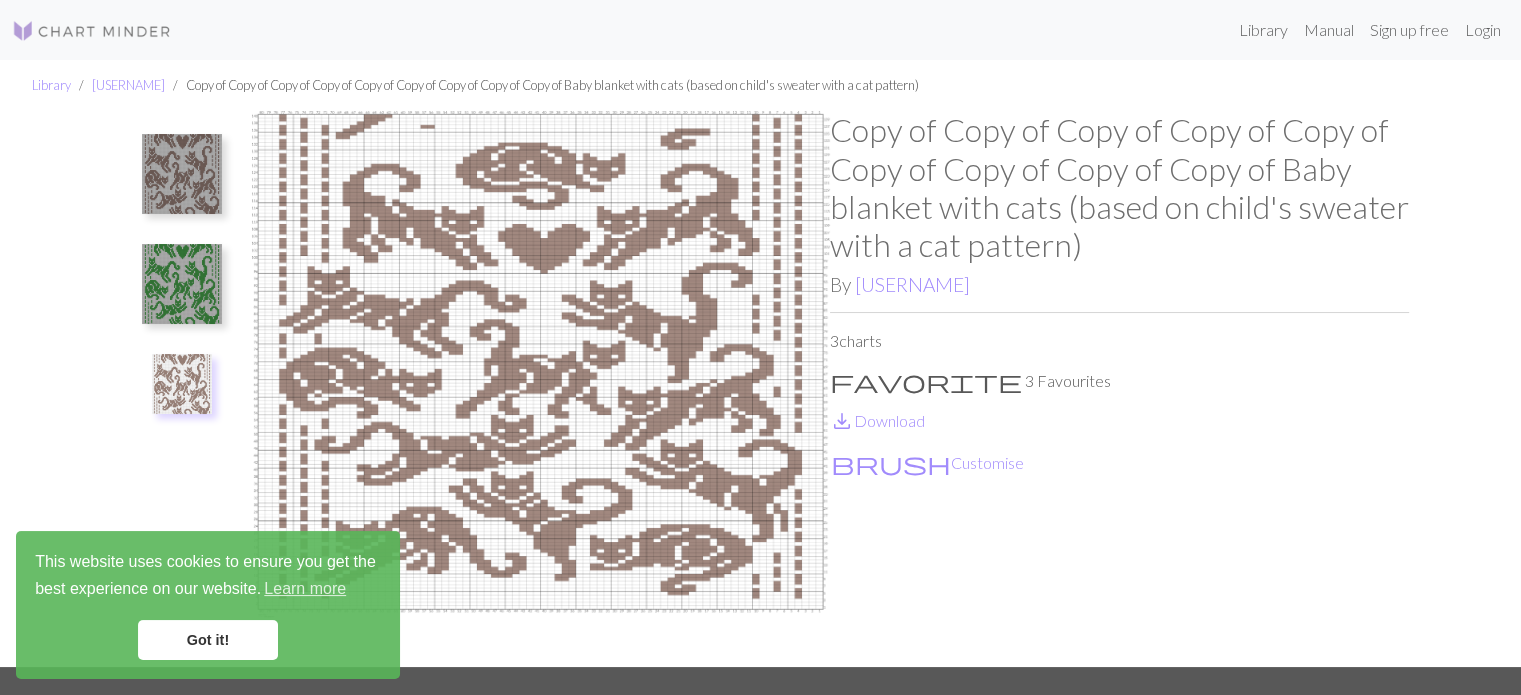 click at bounding box center [182, 384] 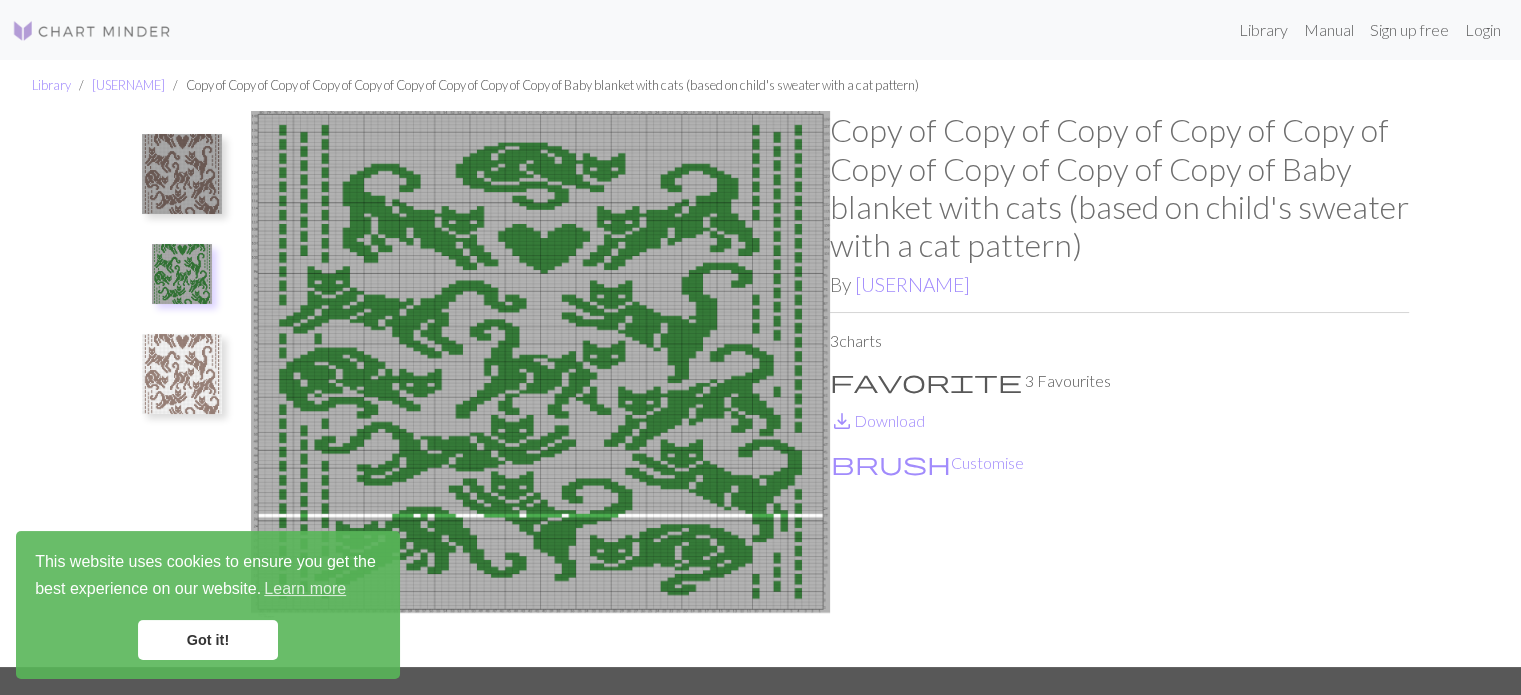 click at bounding box center [182, 174] 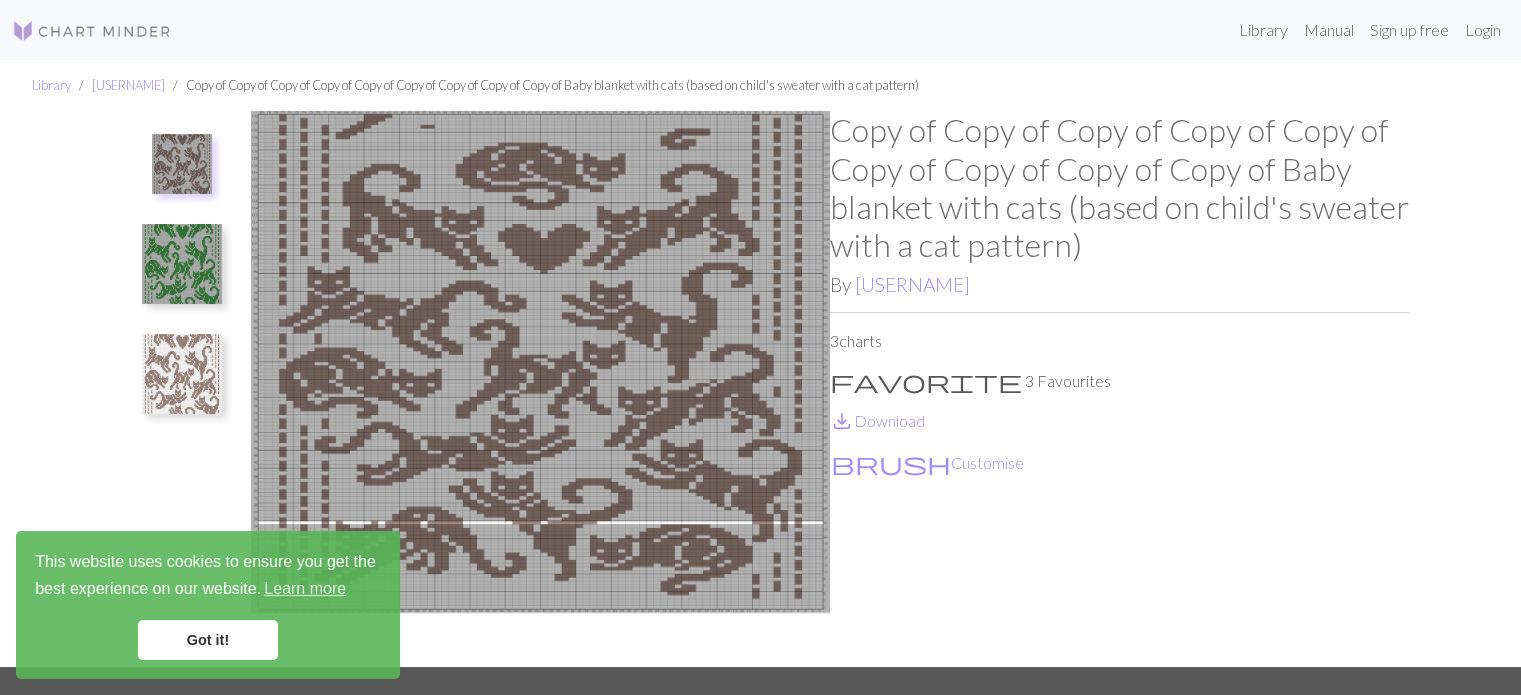click at bounding box center (182, 164) 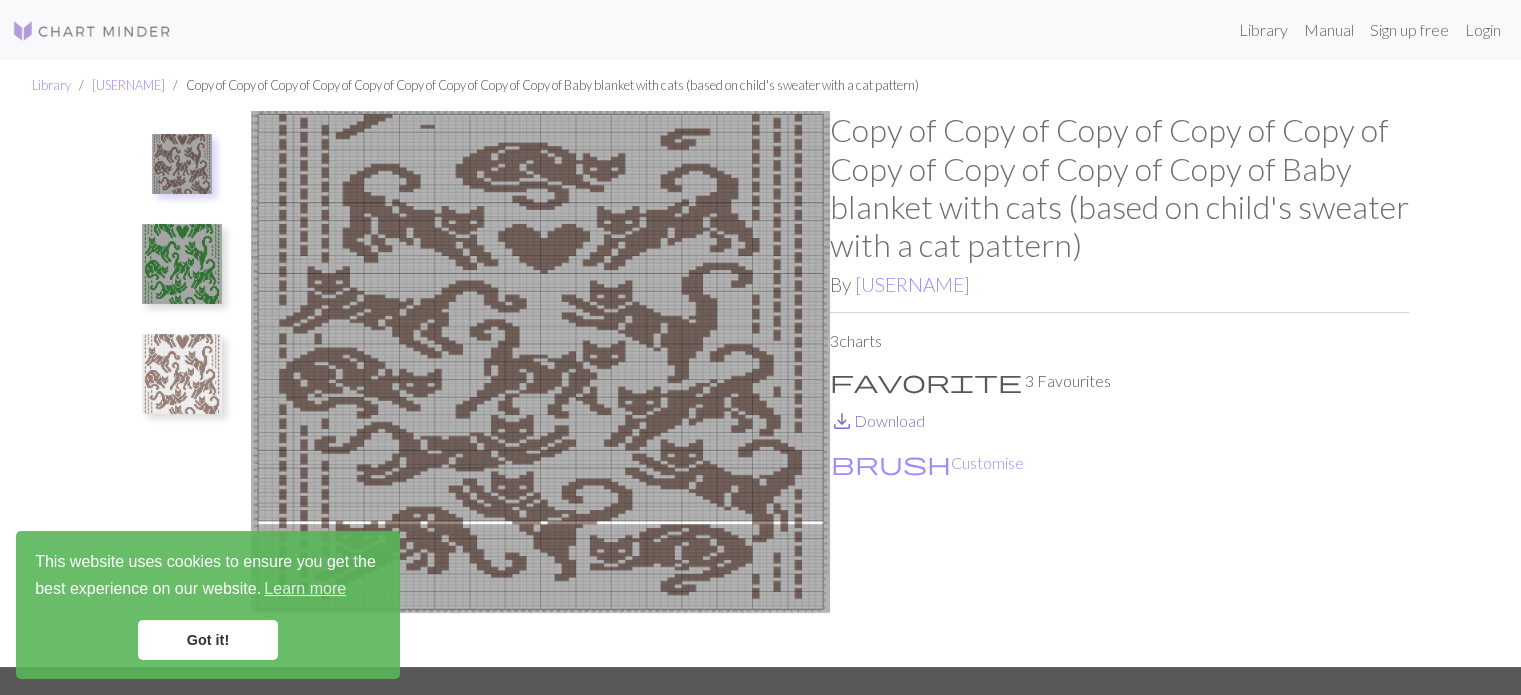 click on "save_alt  Download" at bounding box center (877, 420) 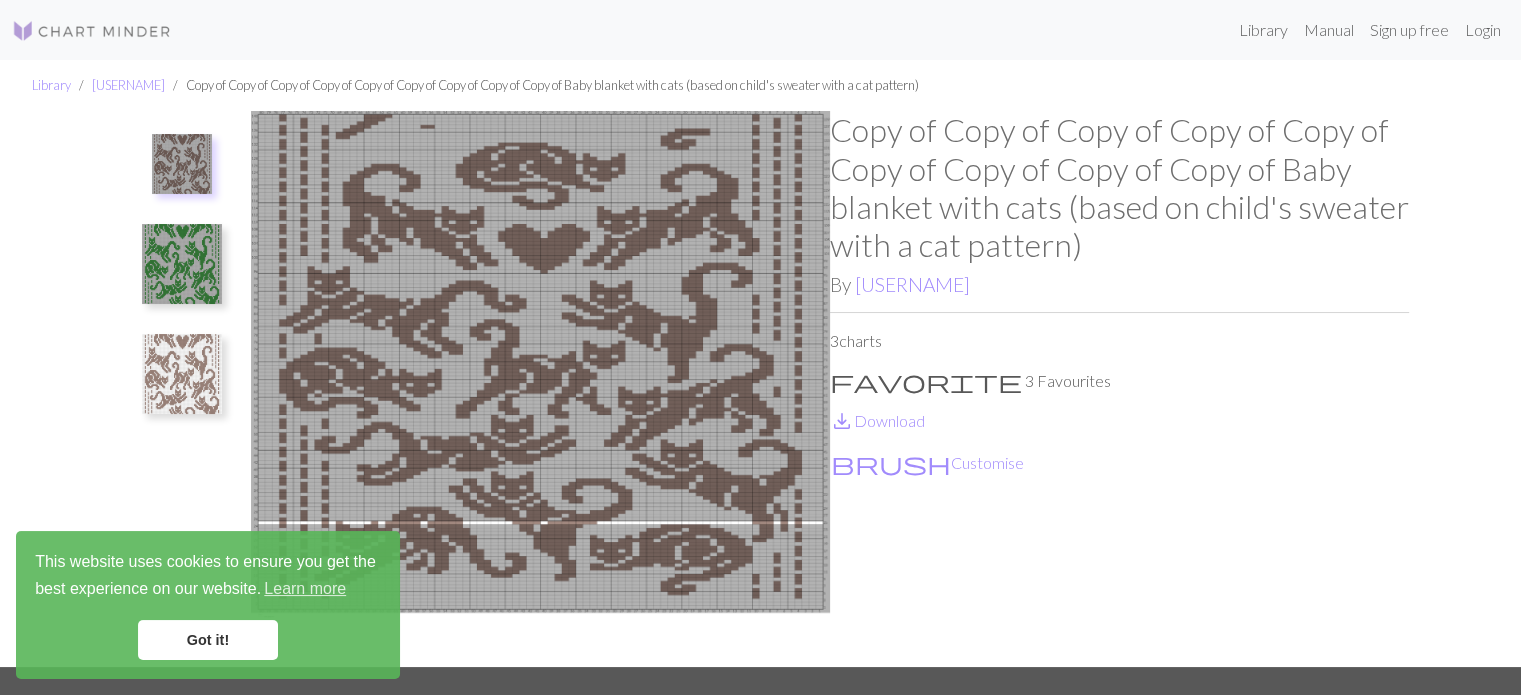click at bounding box center [182, 264] 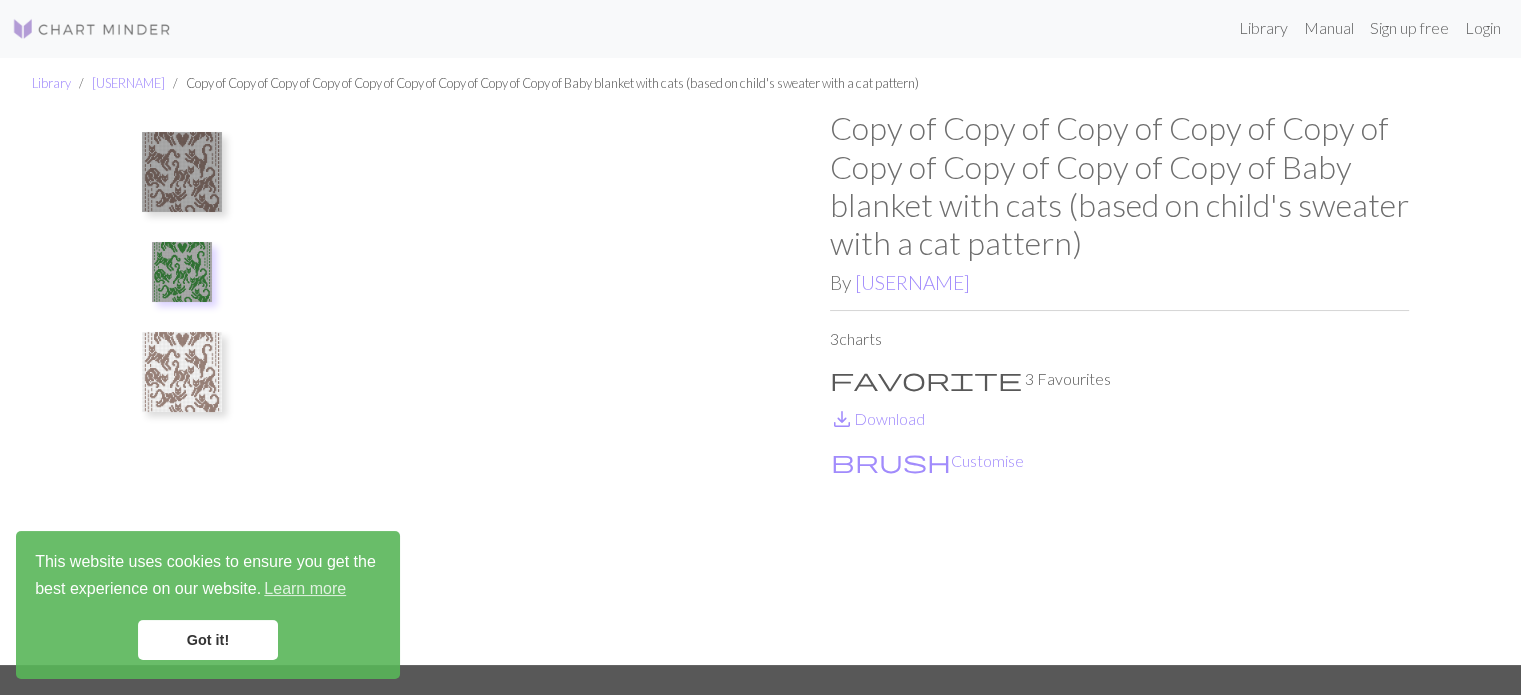 scroll, scrollTop: 4, scrollLeft: 0, axis: vertical 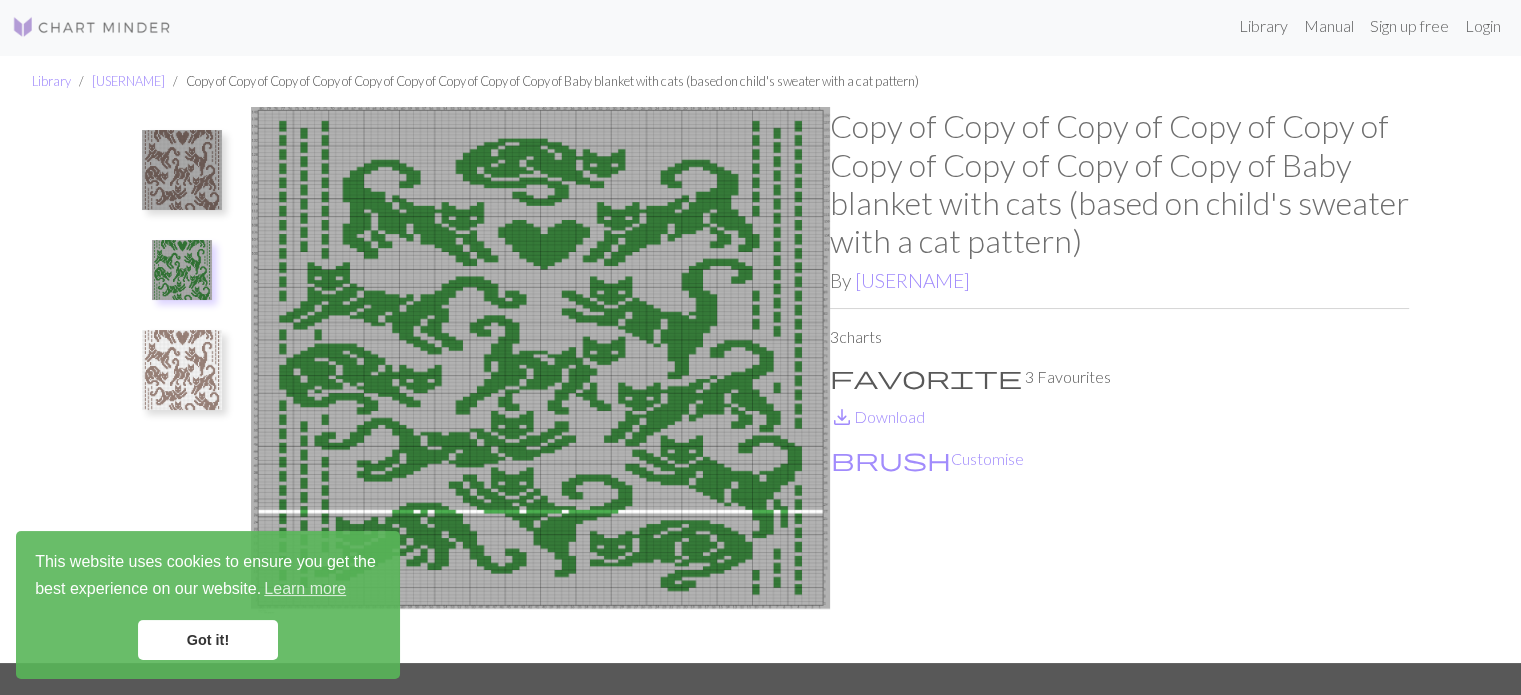 click at bounding box center (182, 370) 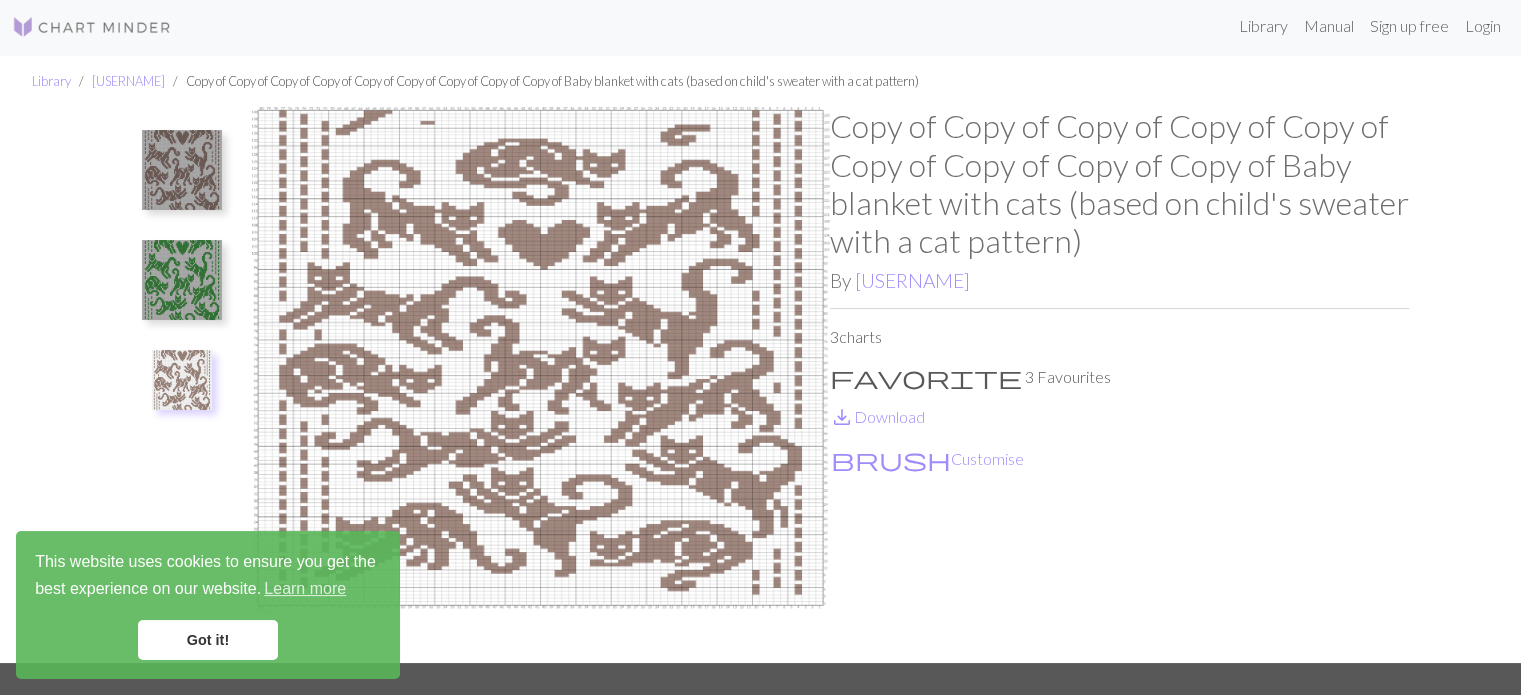 click at bounding box center [182, 280] 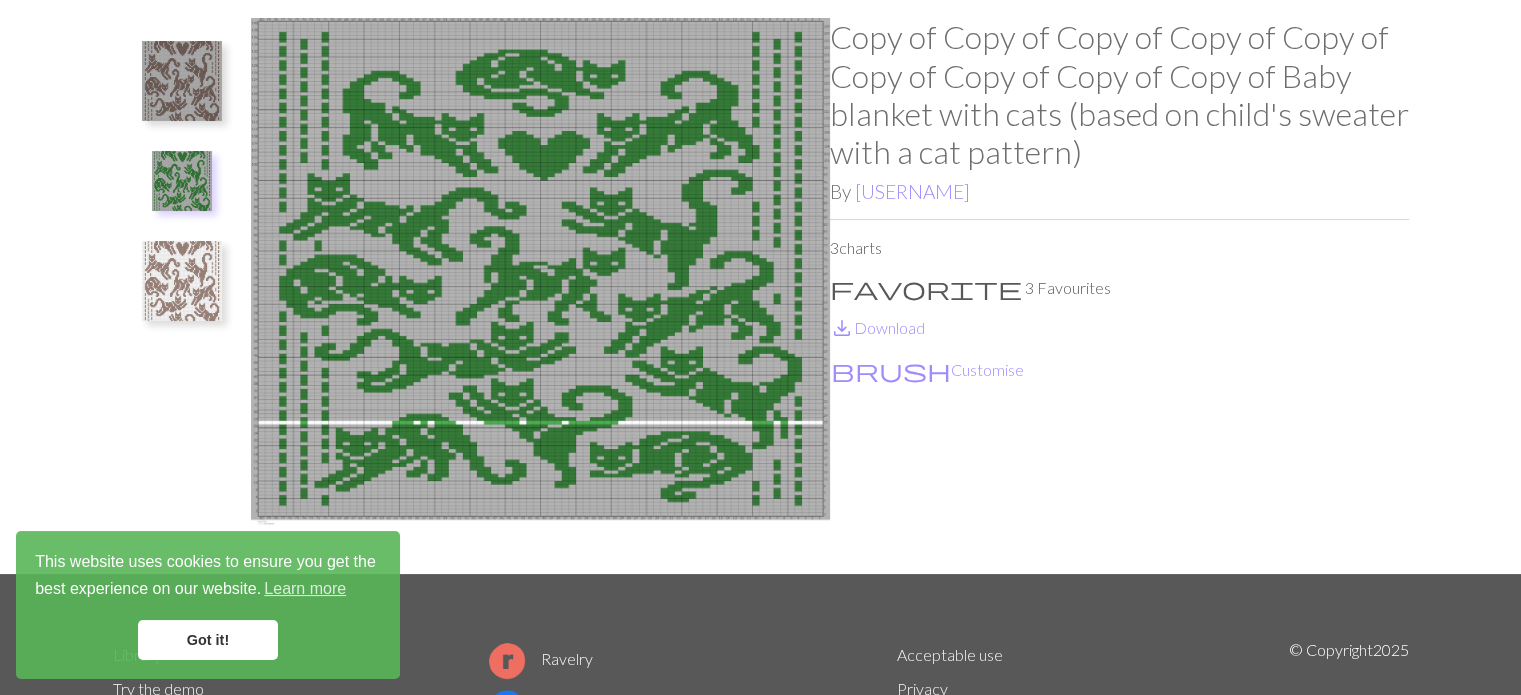 scroll, scrollTop: 98, scrollLeft: 0, axis: vertical 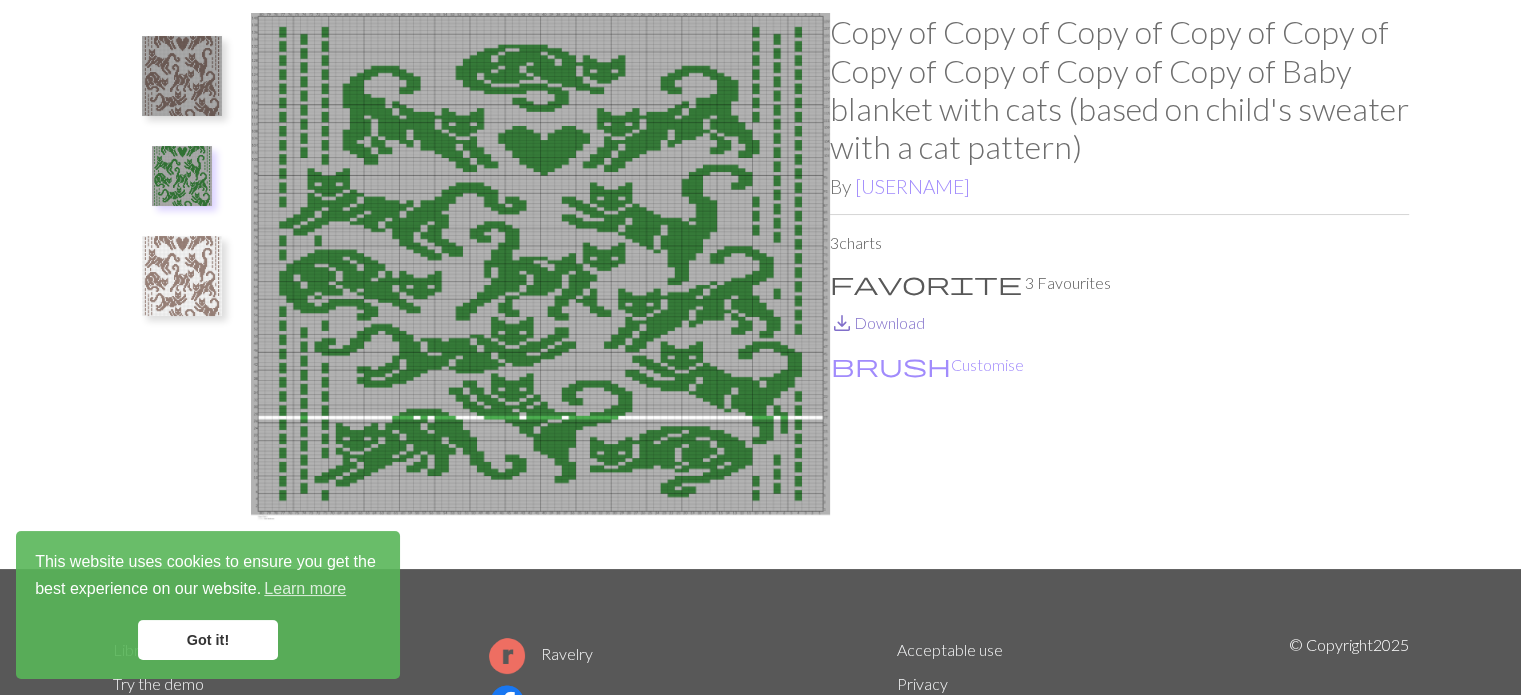 click on "save_alt  Download" at bounding box center (877, 322) 